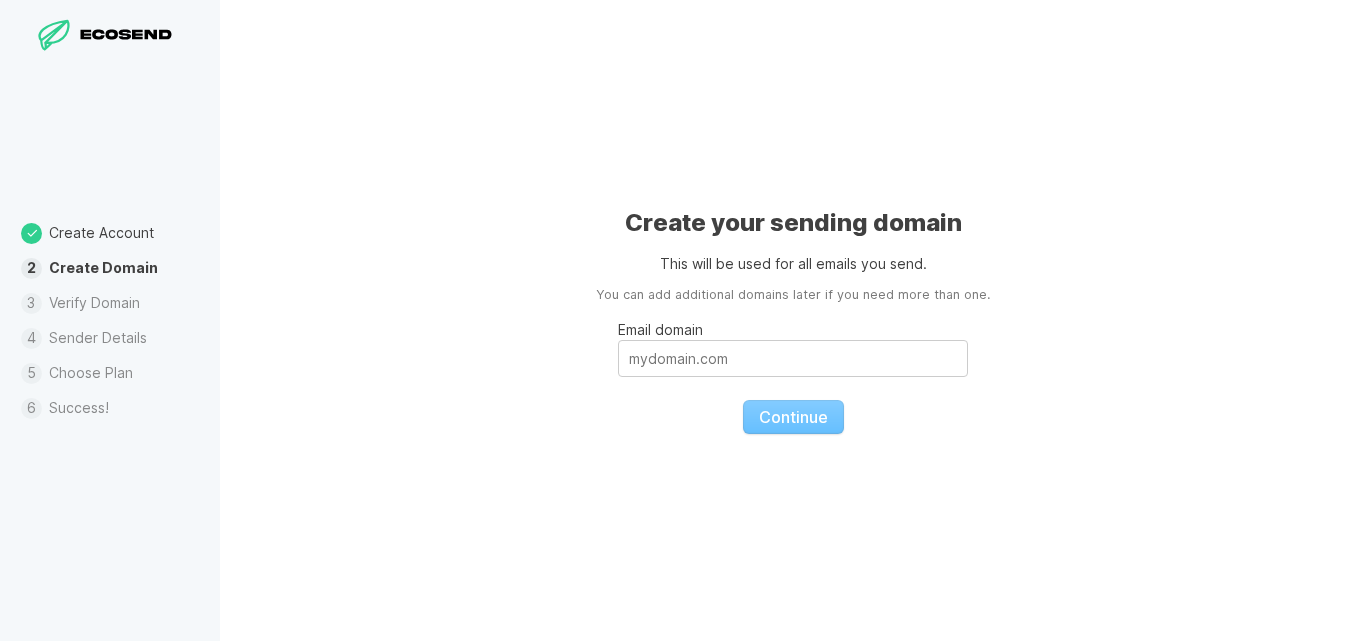 scroll, scrollTop: 0, scrollLeft: 0, axis: both 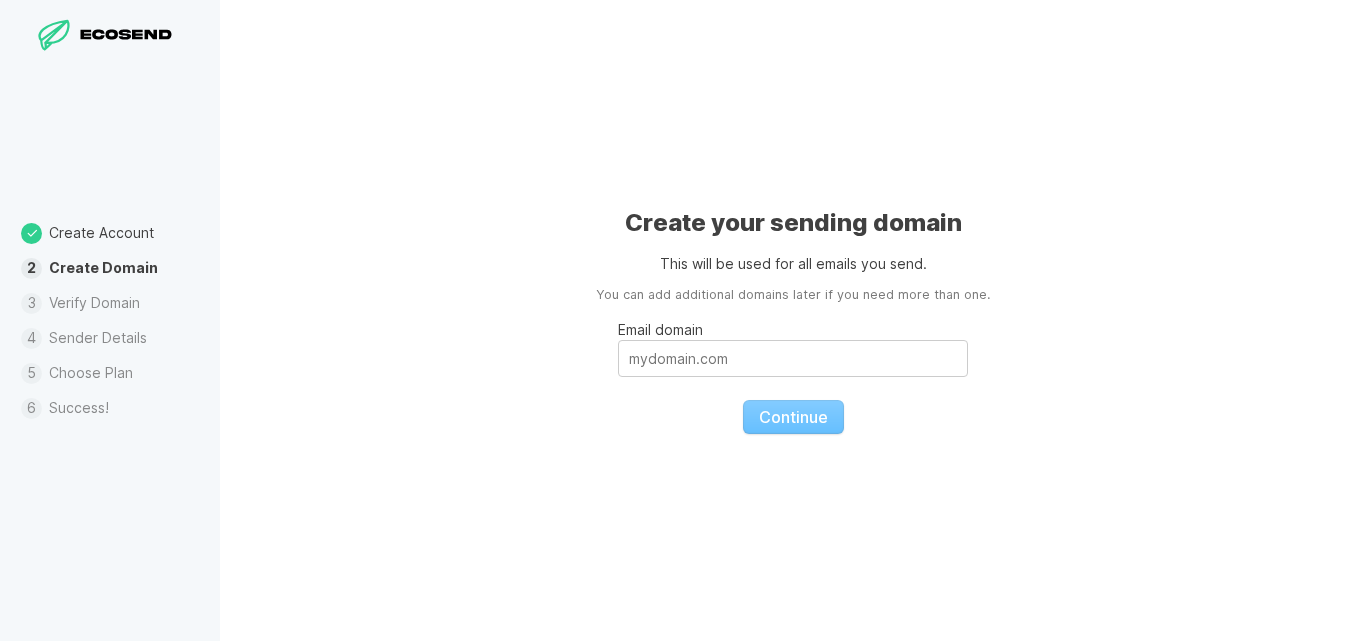 click on "Create your sending domain" at bounding box center (793, 223) 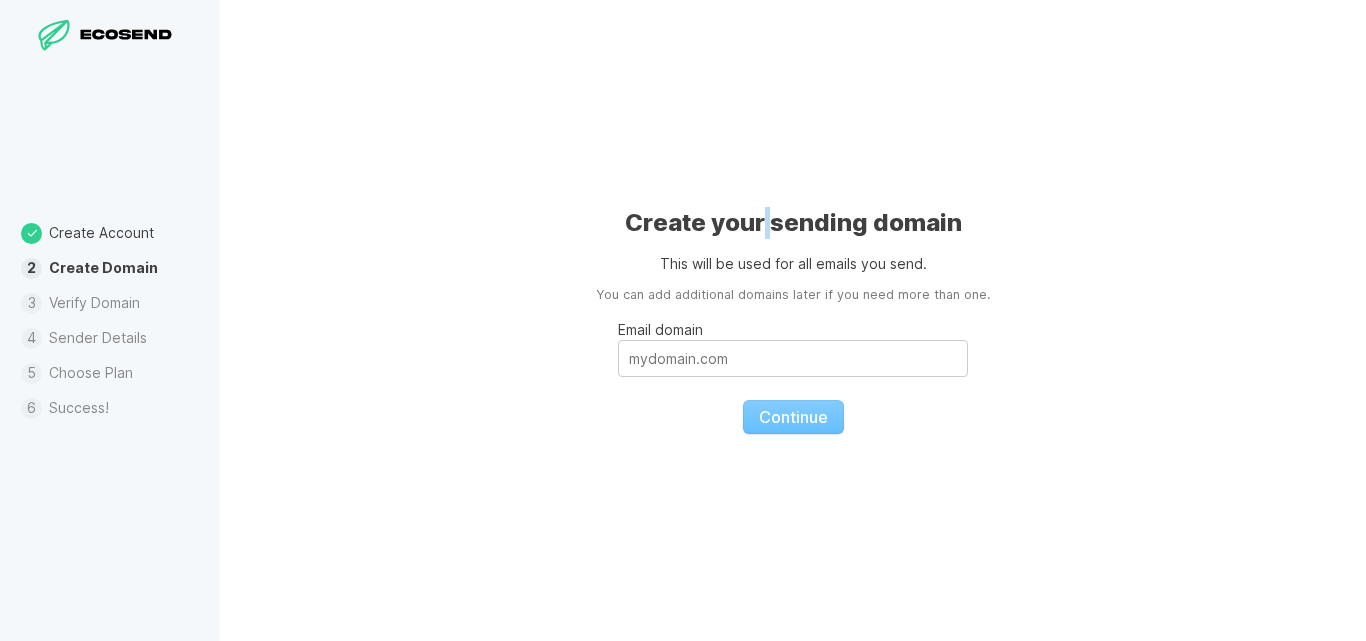 click on "Create your sending domain" at bounding box center (793, 223) 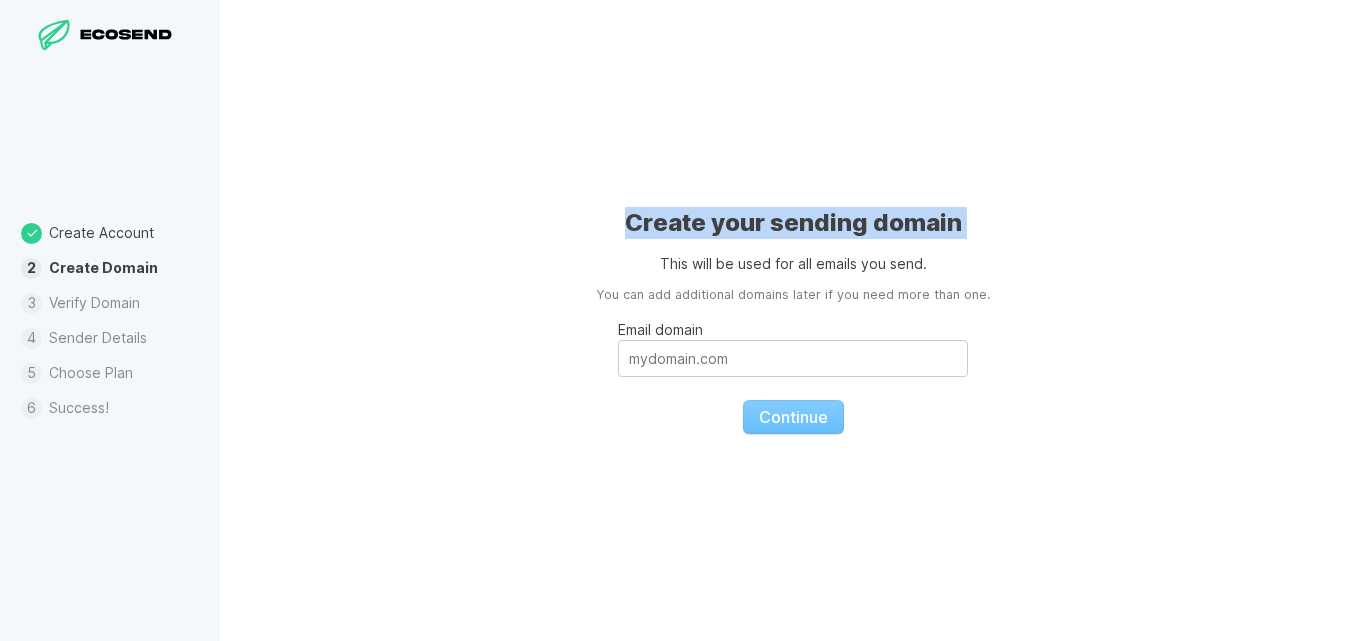 click on "Create your sending domain" at bounding box center [793, 223] 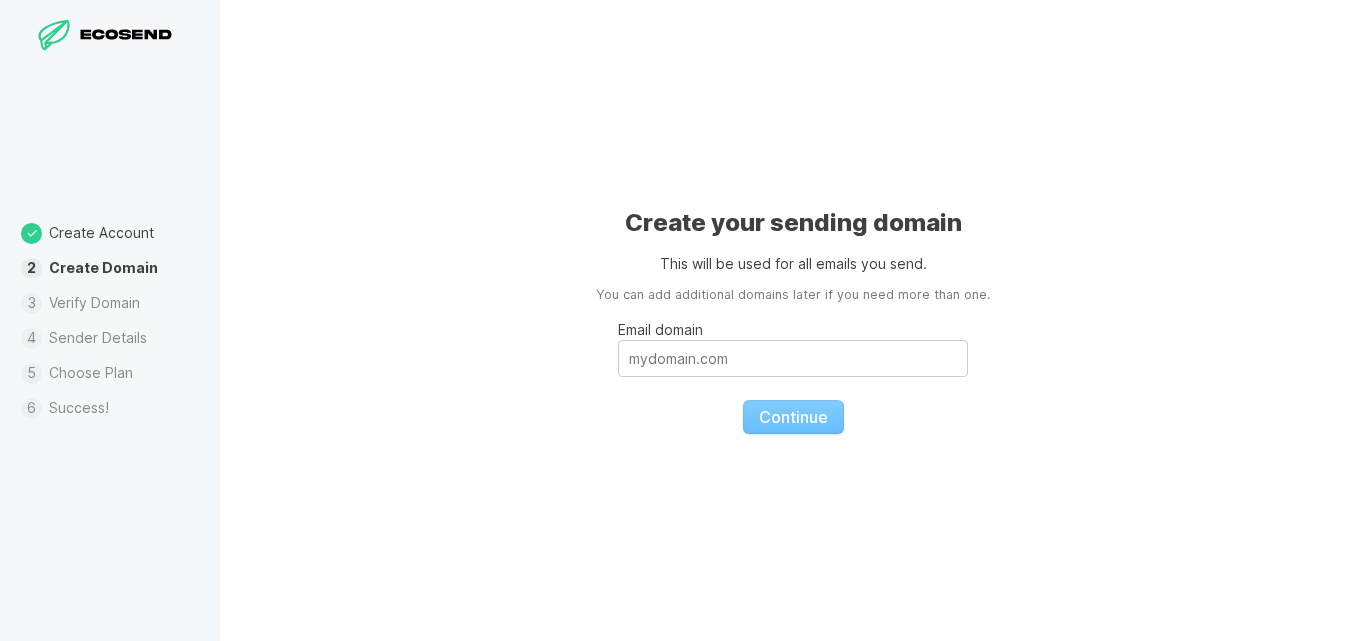 click on "This will be used for all emails you send." at bounding box center [793, 263] 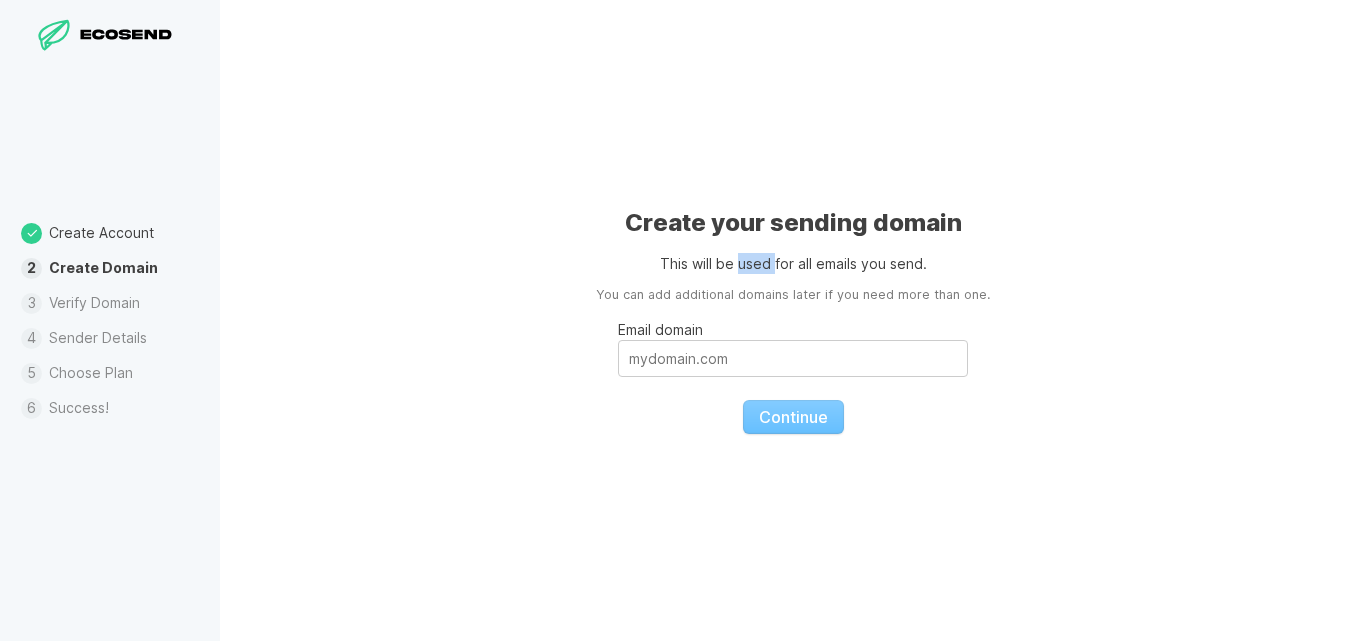click on "This will be used for all emails you send." at bounding box center [793, 263] 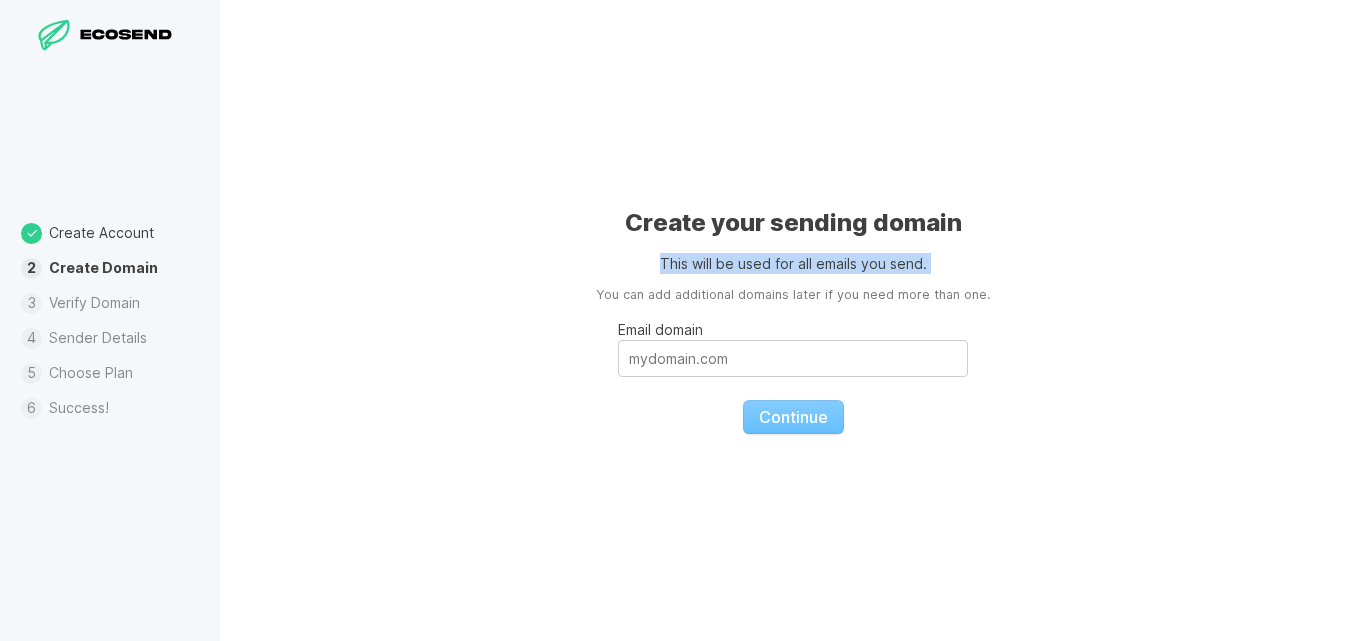 click on "This will be used for all emails you send." at bounding box center [793, 263] 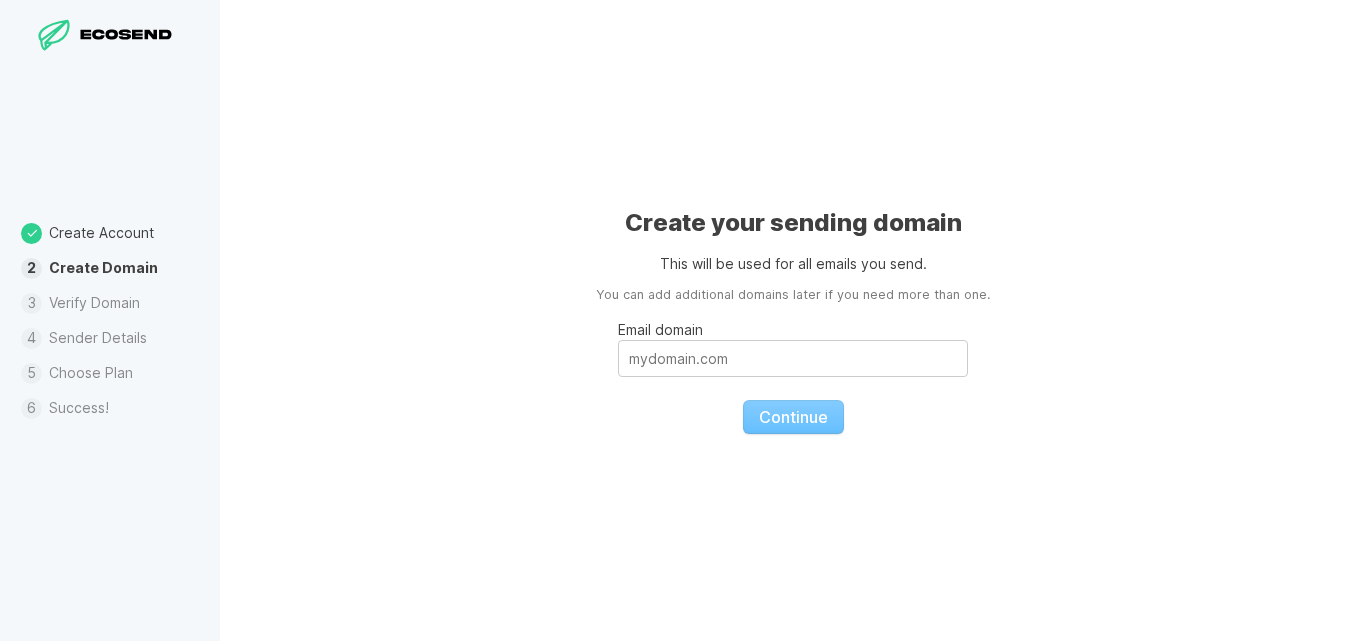 click on "Create your sending domain" at bounding box center [793, 223] 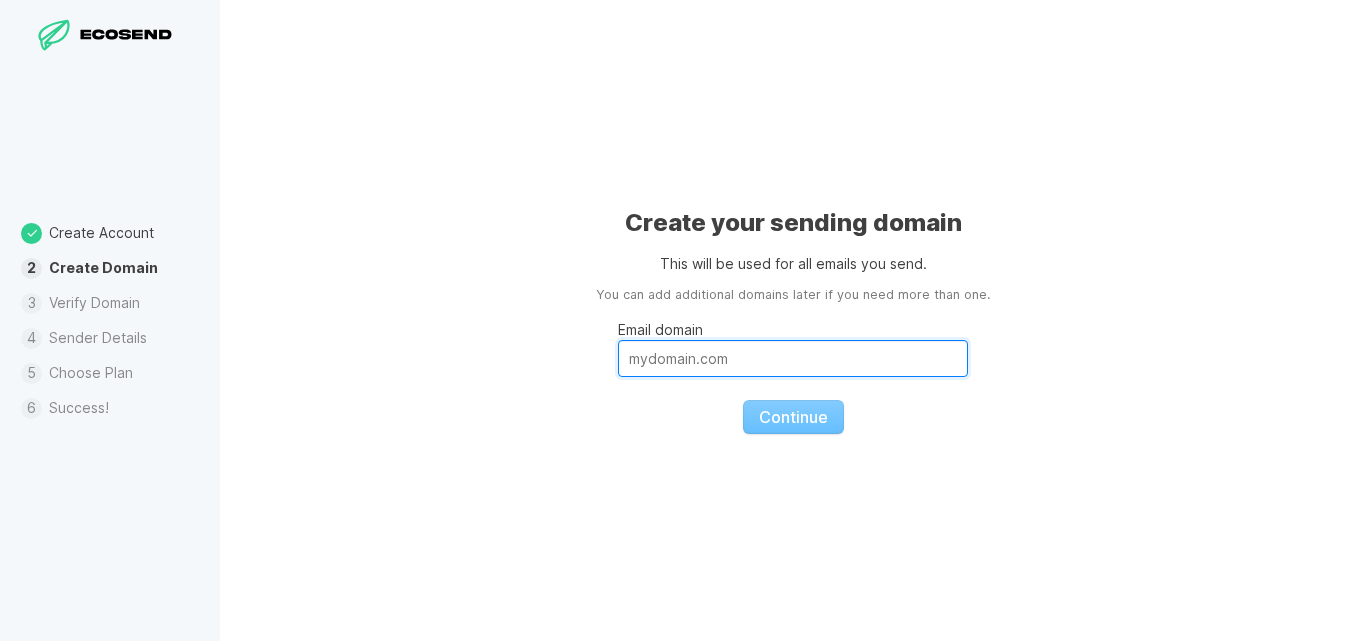 click on "Email domain" at bounding box center (793, 358) 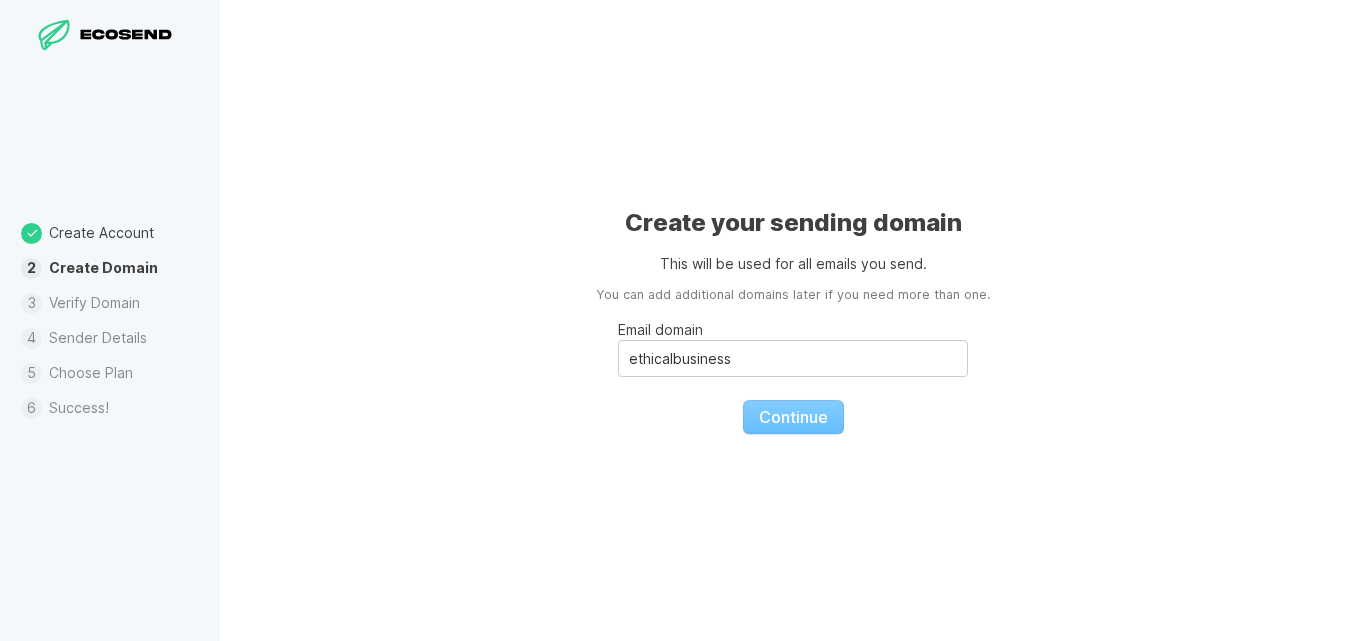 click on "Email domain ethicalbusiness Continue" at bounding box center [793, 369] 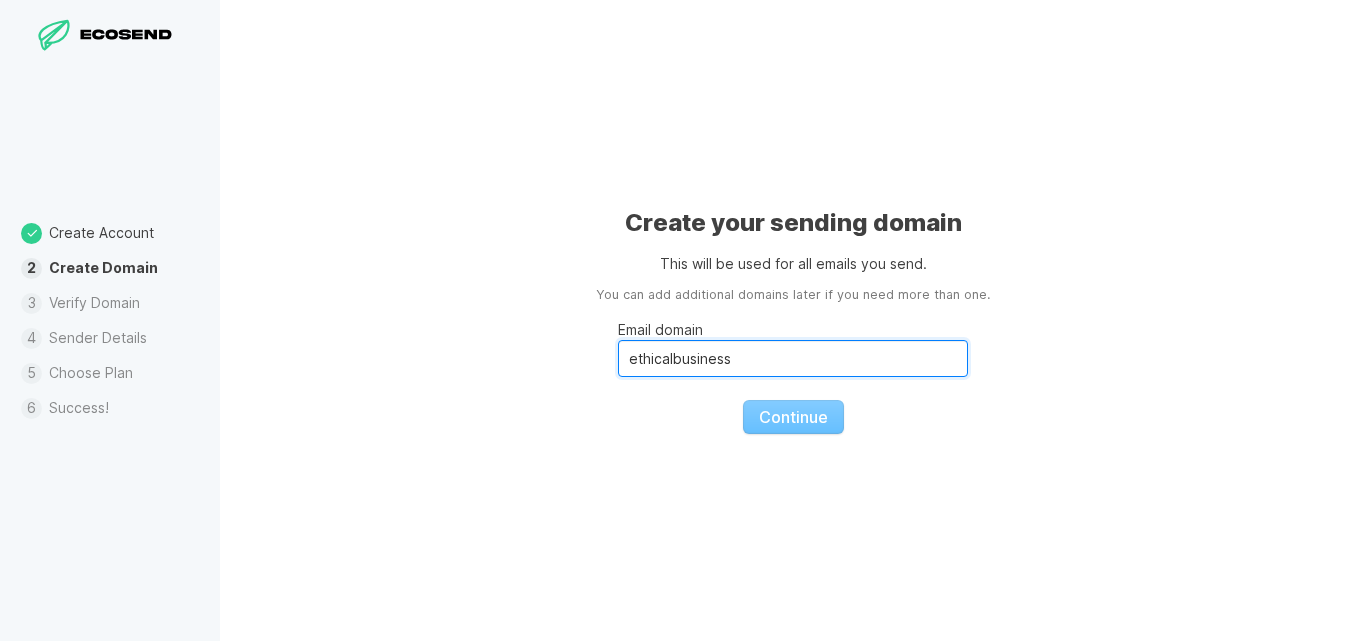 click on "ethicalbusiness" at bounding box center (793, 358) 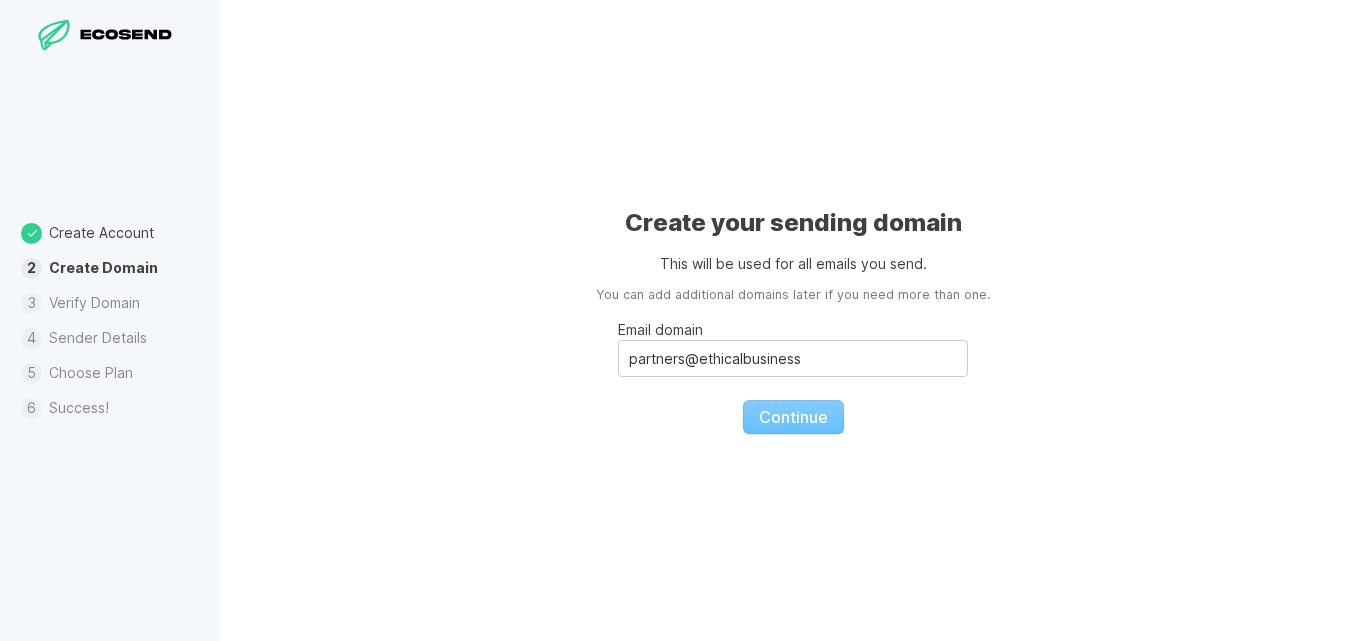 click on "Email domain partners@ethicalbusiness Continue" at bounding box center [793, 369] 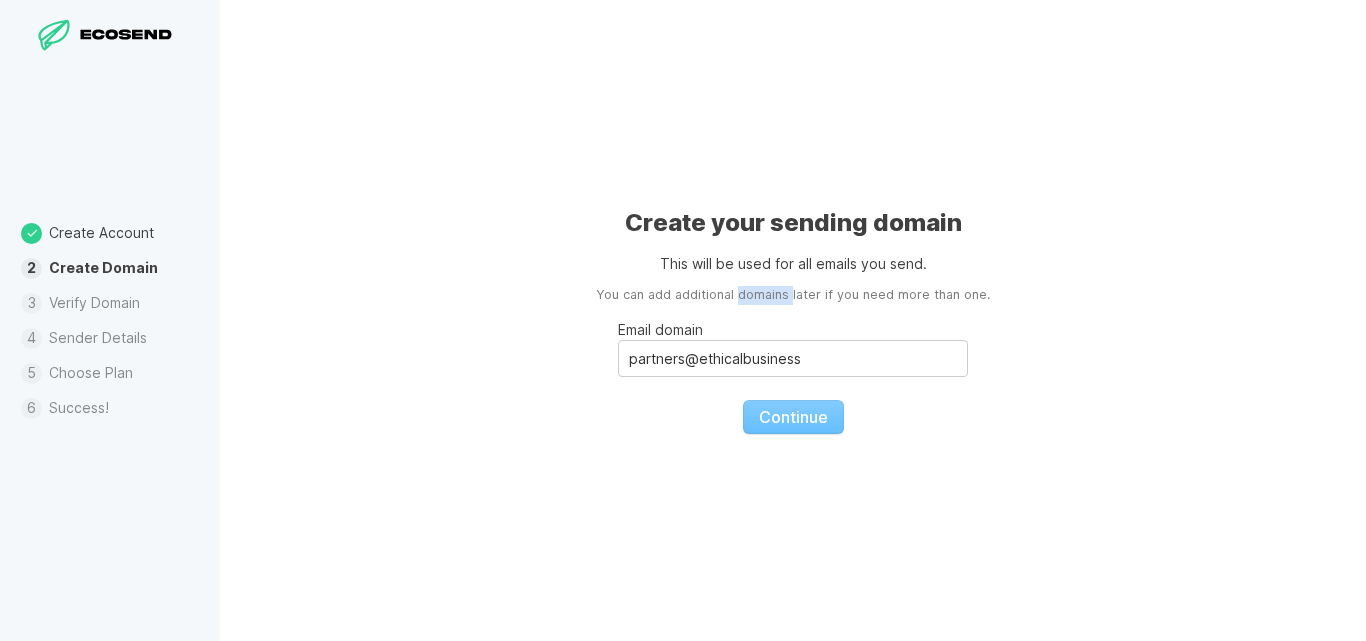 click on "You can add additional domains later if you need more than one." at bounding box center [793, 295] 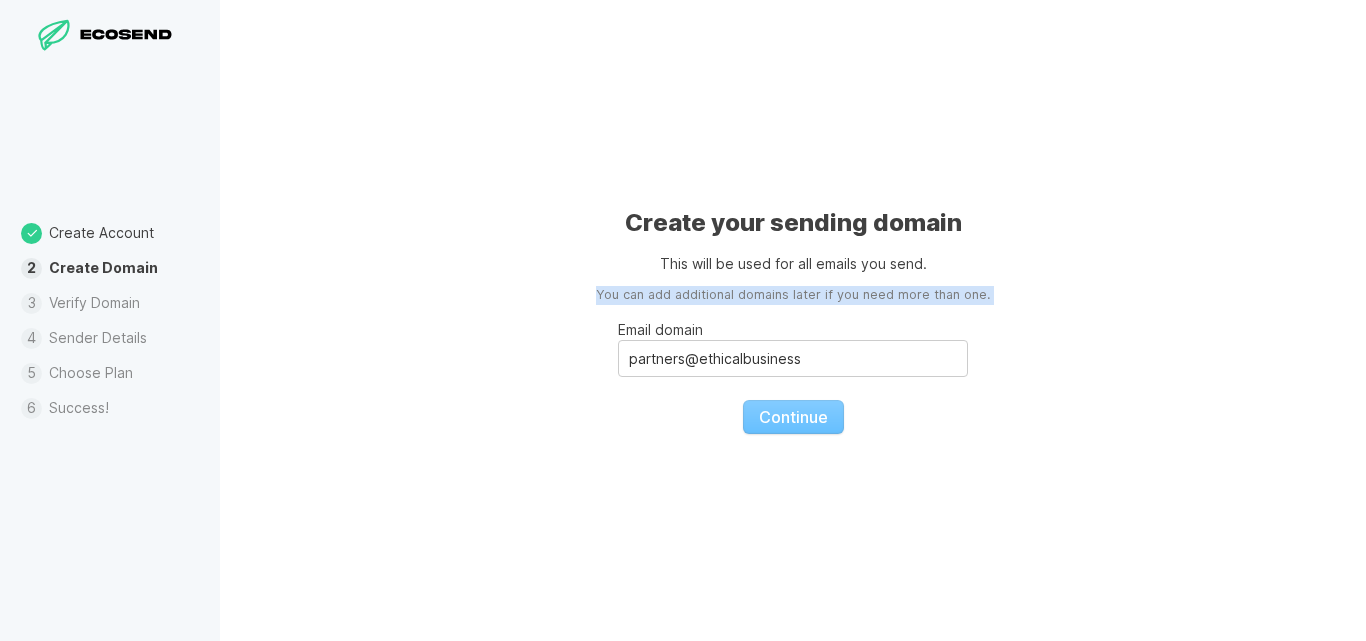 click on "You can add additional domains later if you need more than one." at bounding box center [793, 295] 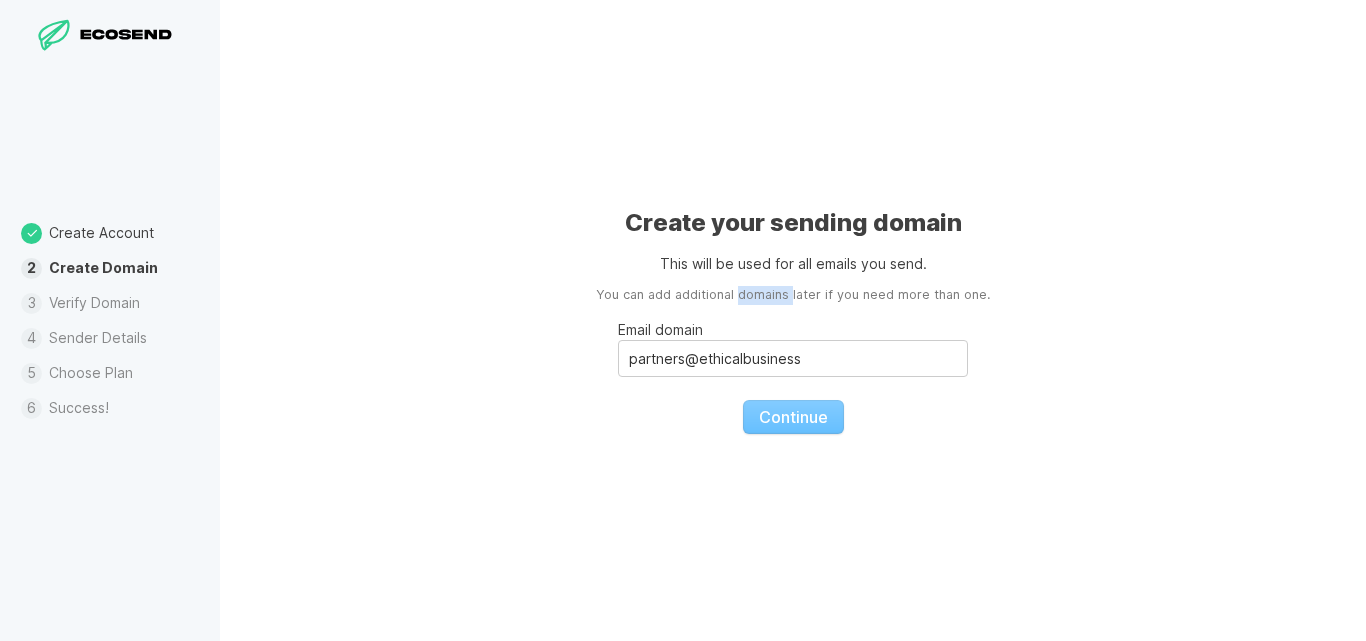 click on "You can add additional domains later if you need more than one." at bounding box center [793, 295] 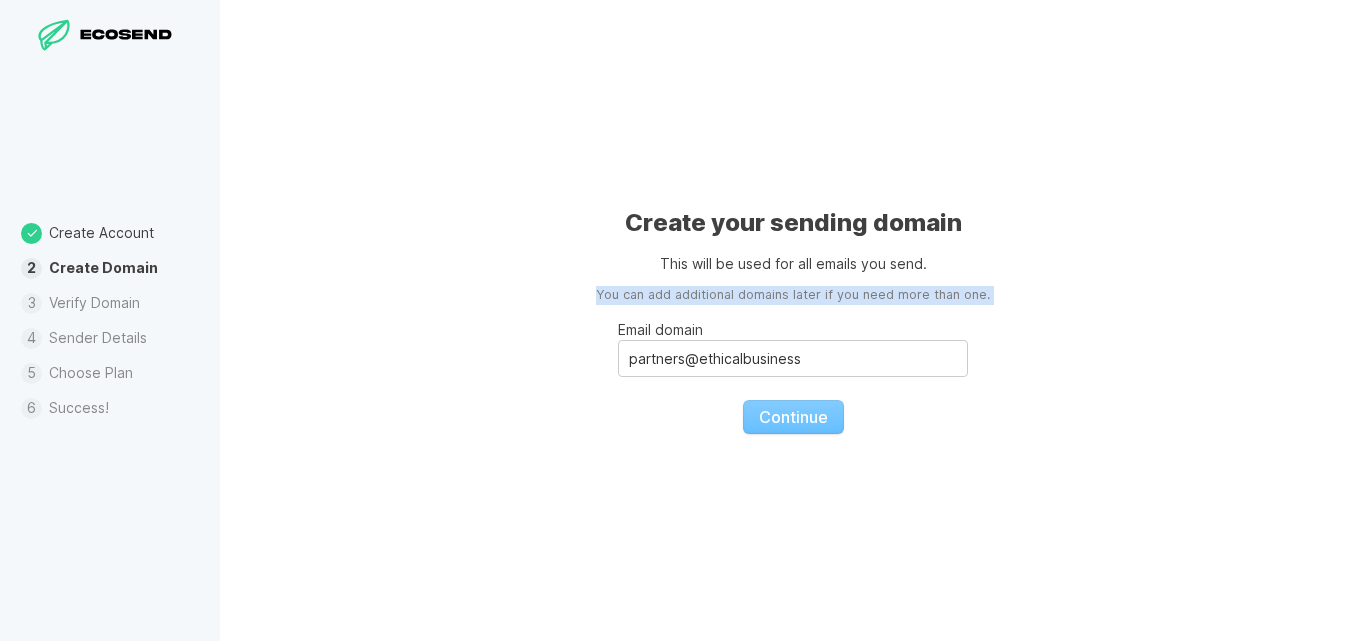 click on "You can add additional domains later if you need more than one." at bounding box center [793, 295] 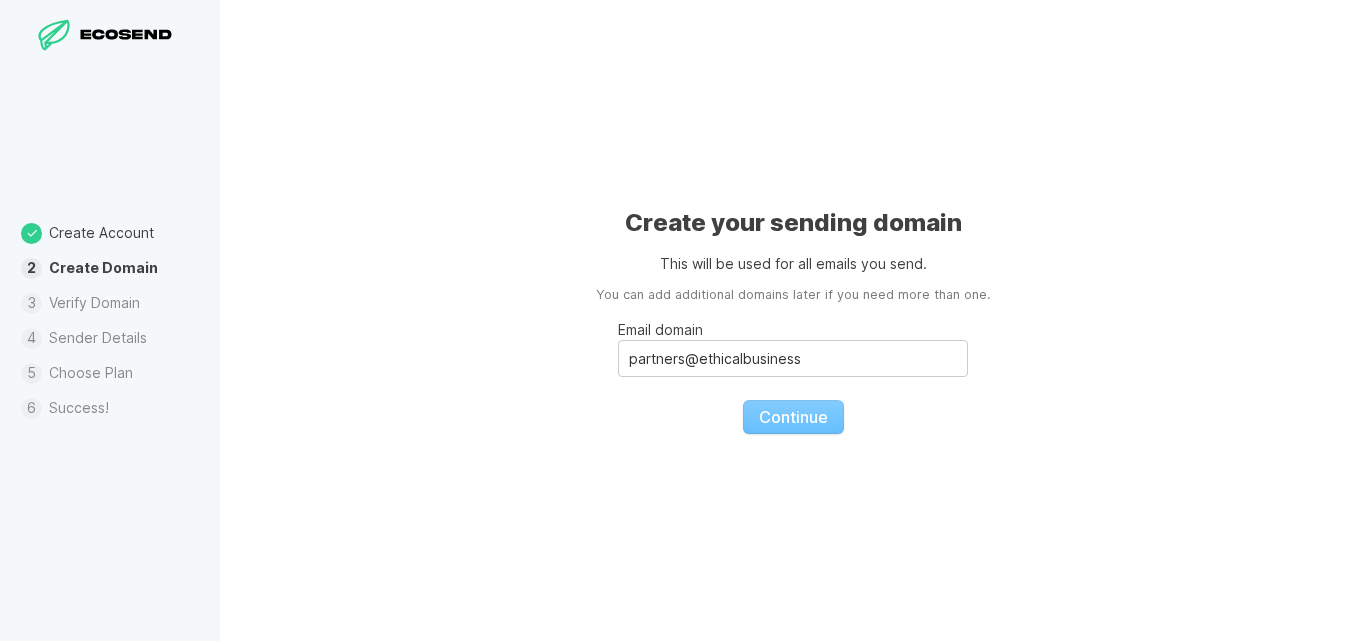 click on "This will be used for all emails you send." at bounding box center (793, 263) 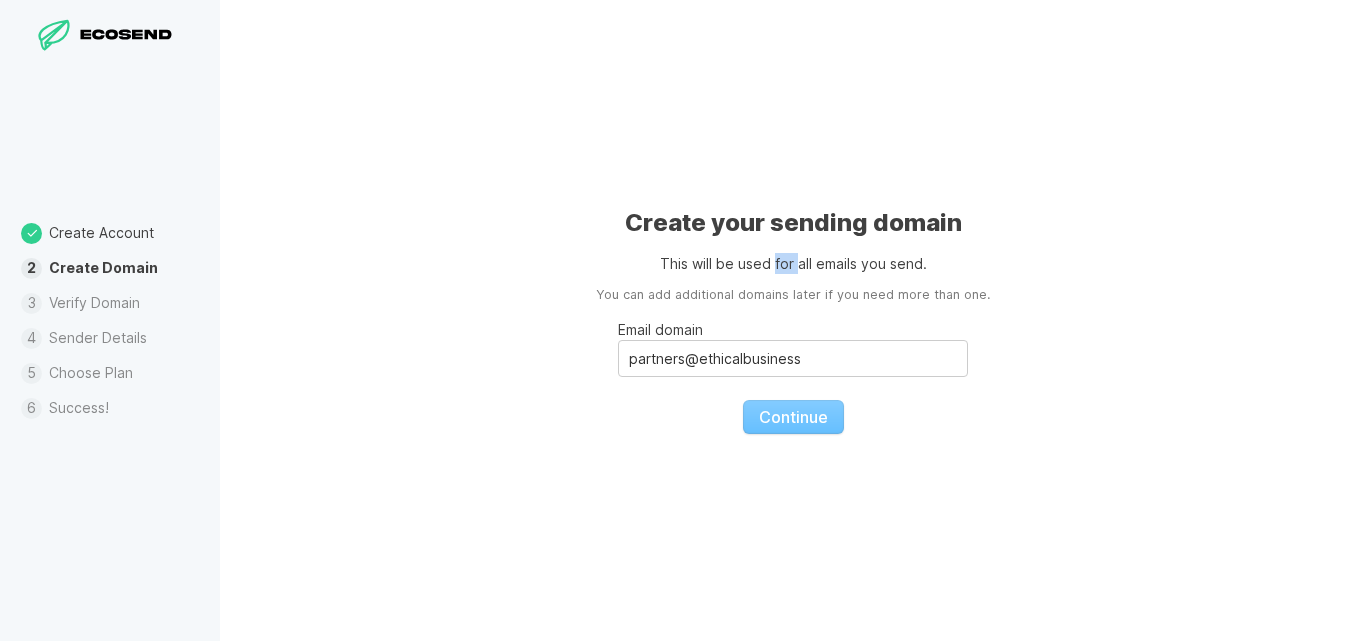 click on "This will be used for all emails you send." at bounding box center (793, 263) 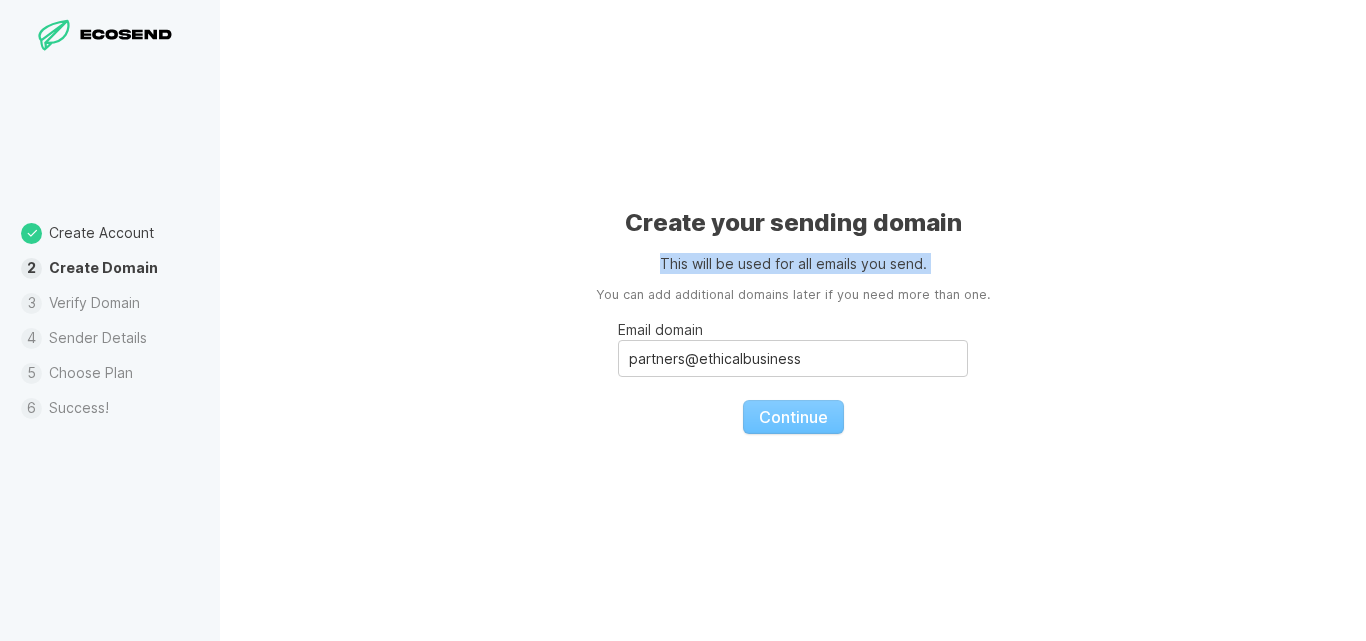 click on "This will be used for all emails you send." at bounding box center (793, 263) 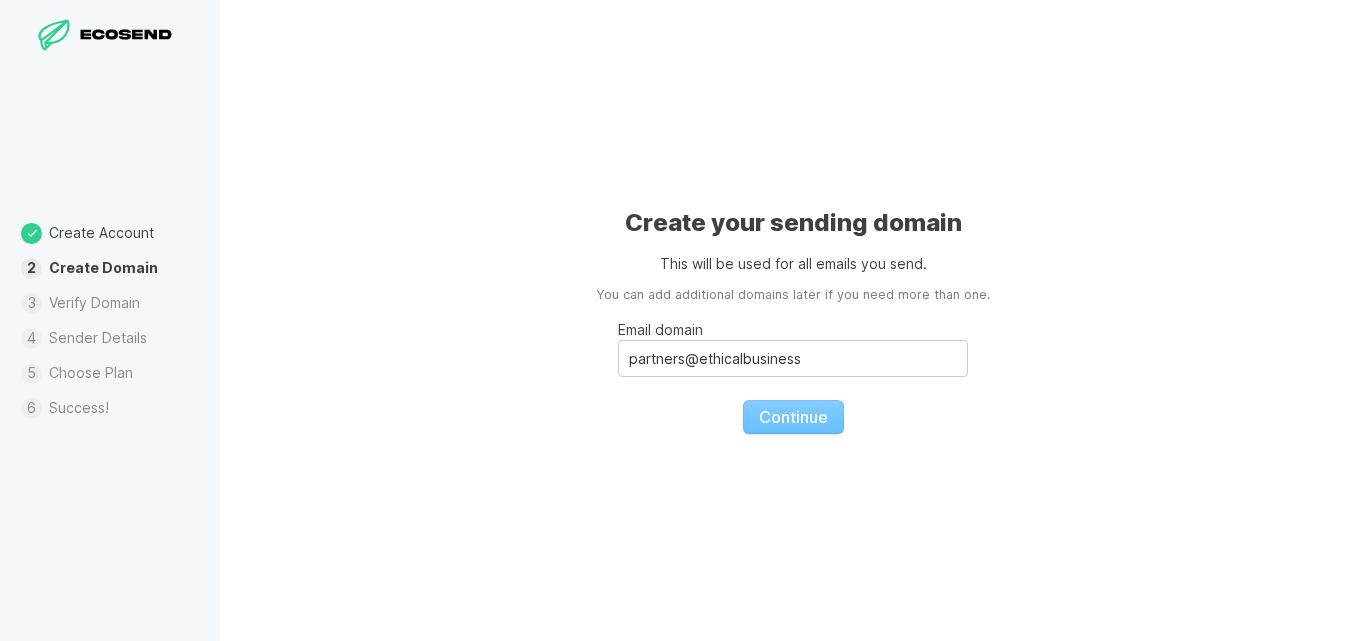 click on "Create your sending domain This will be used for all emails you send. You can add additional domains later if you need more than one. Email domain partners@ethicalbusiness Continue" at bounding box center (793, 320) 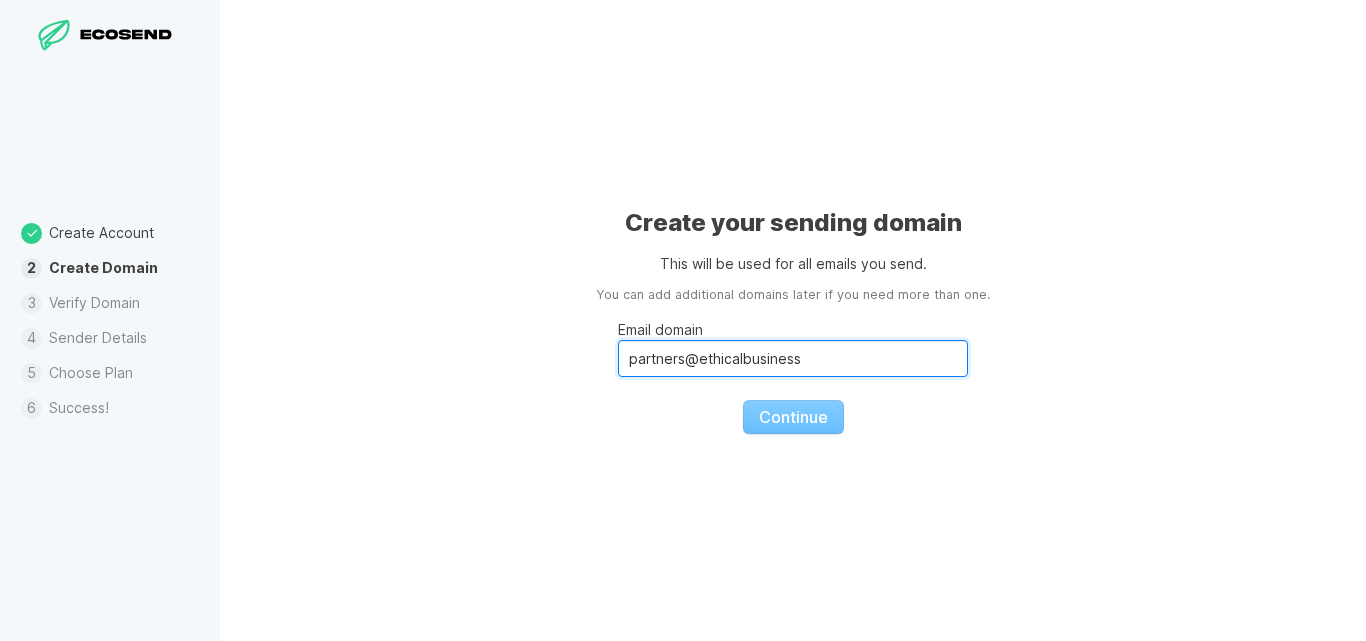 click on "partners@ethicalbusiness" at bounding box center (793, 358) 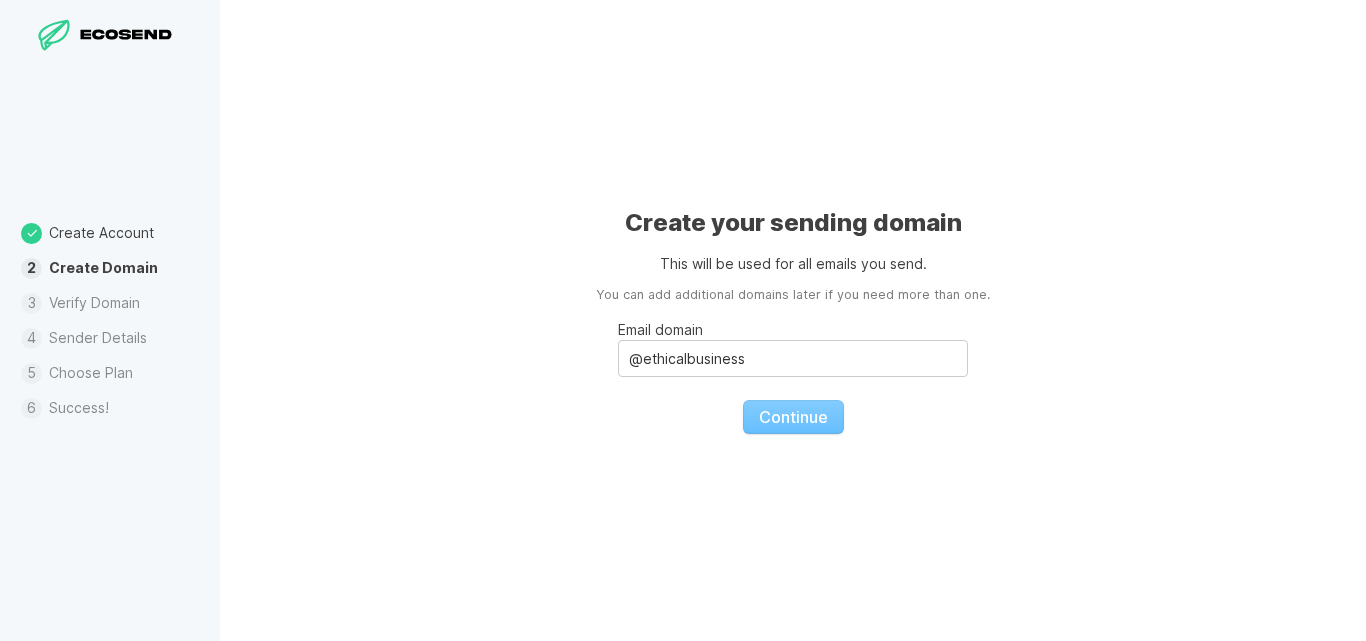 click on "Email domain @ethicalbusiness Continue" at bounding box center [793, 369] 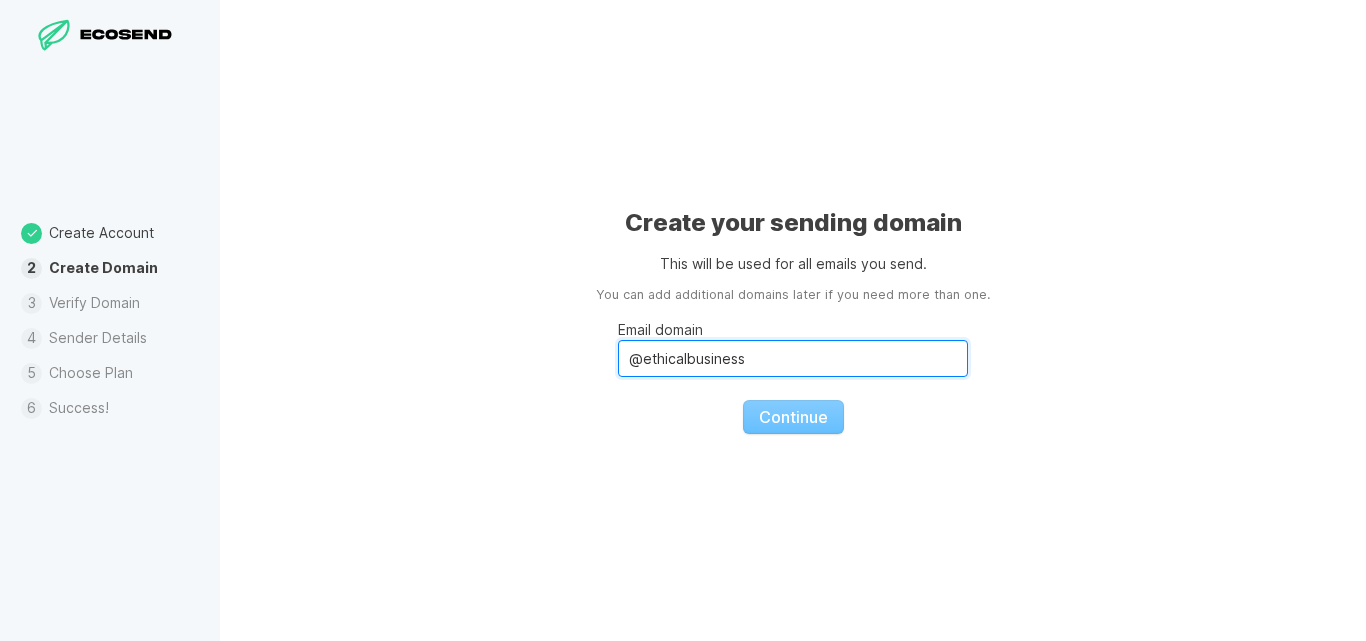 click on "@ethicalbusiness" at bounding box center (793, 358) 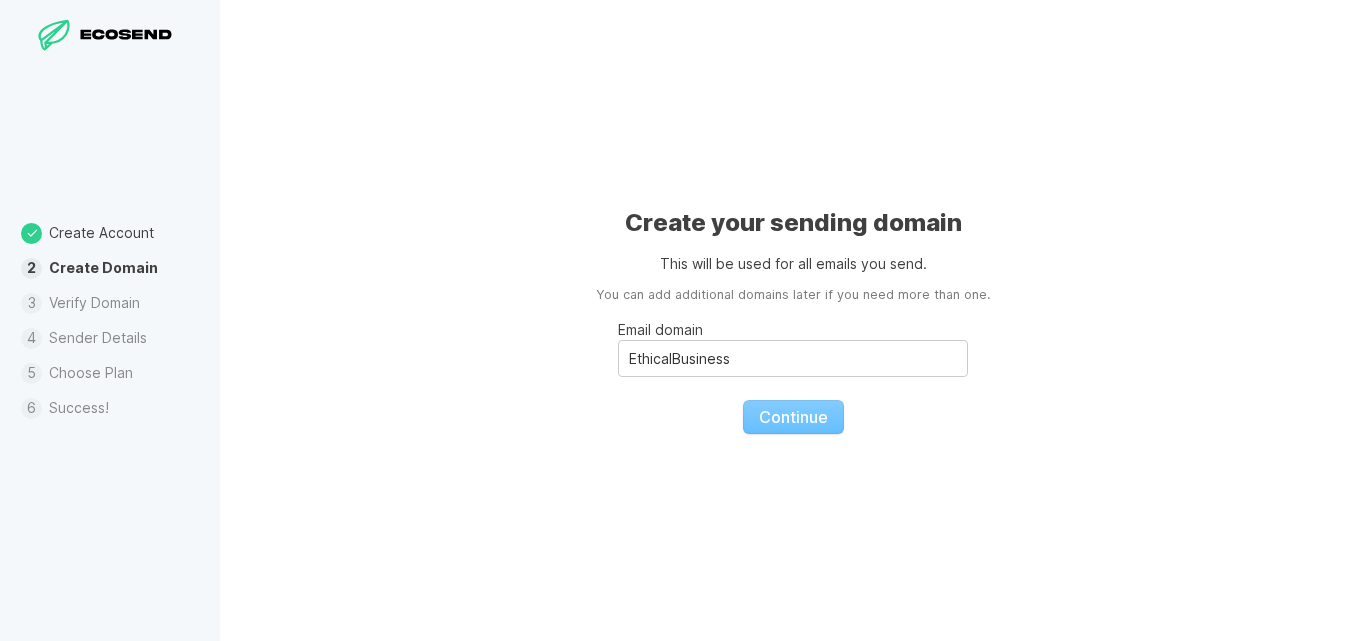 click on "Email domain EthicalBusiness Continue" at bounding box center [793, 369] 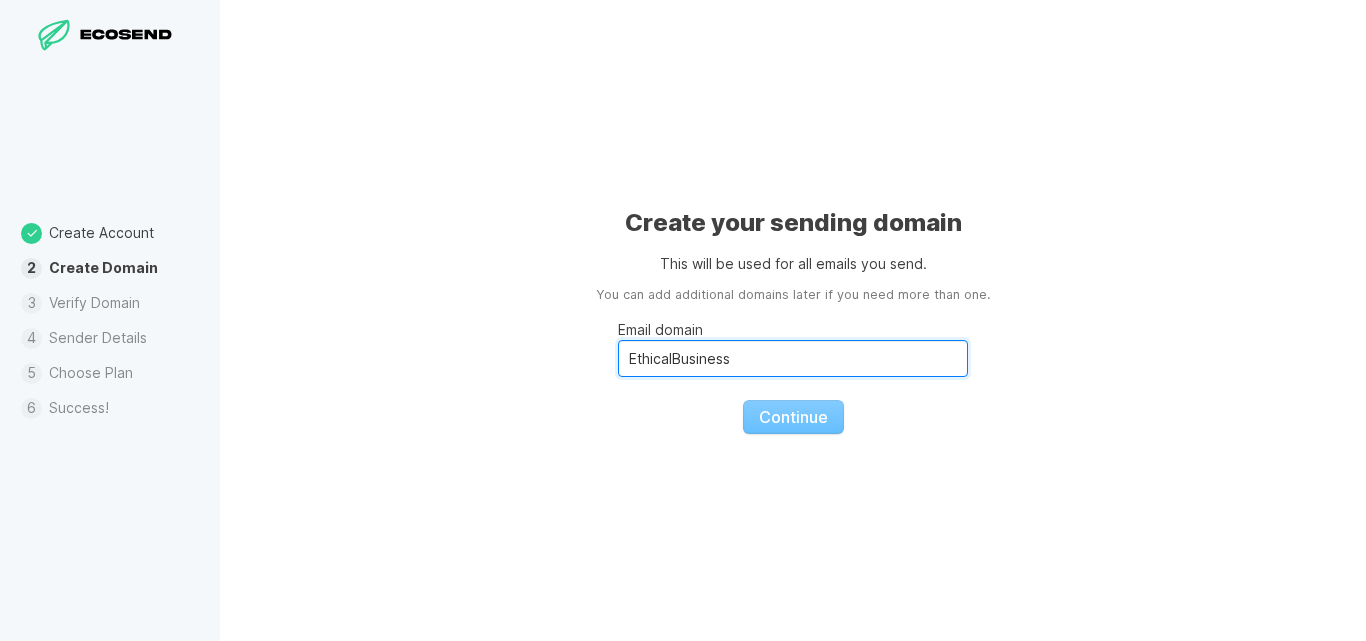 click on "EthicalBusiness" at bounding box center [793, 358] 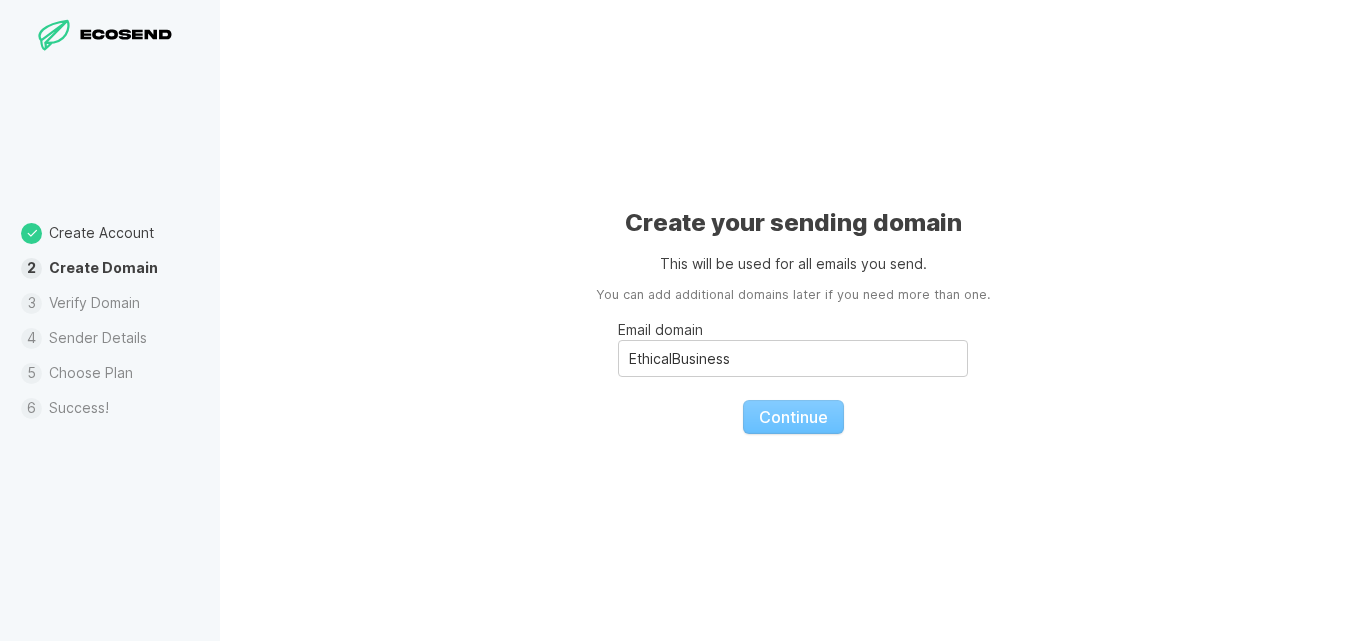 click on "Email domain EthicalBusiness Continue" at bounding box center (793, 369) 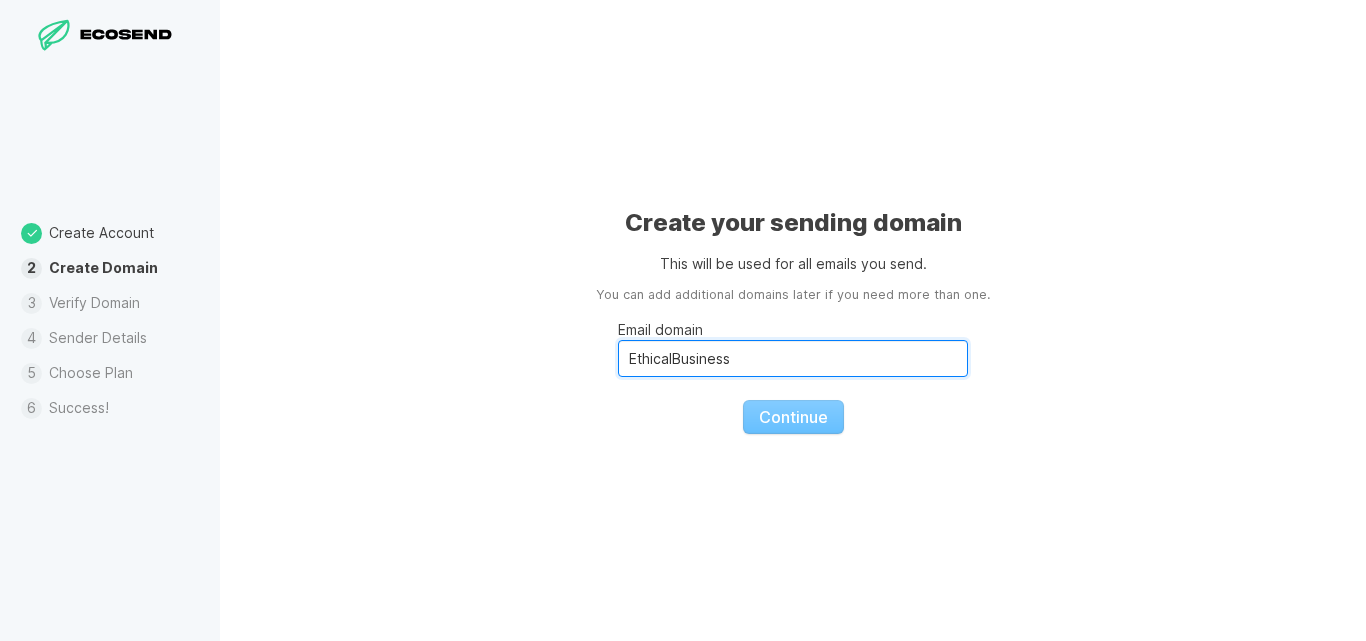 click on "EthicalBusiness" at bounding box center [793, 358] 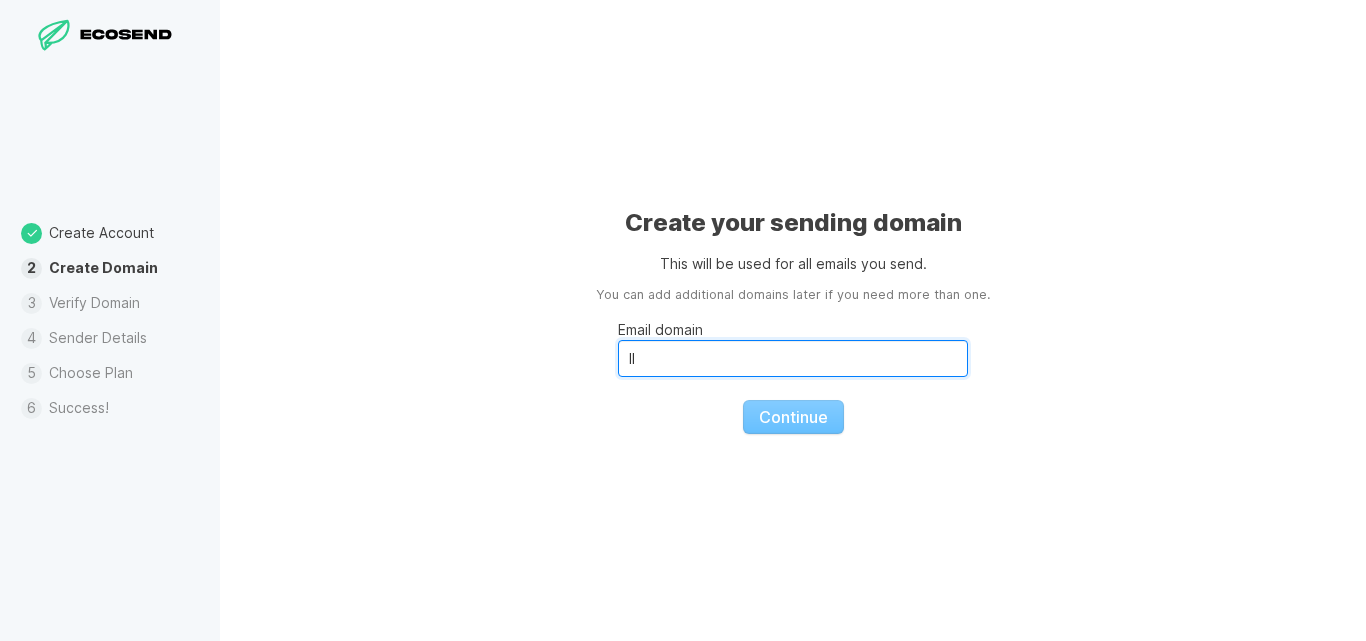 type on "I" 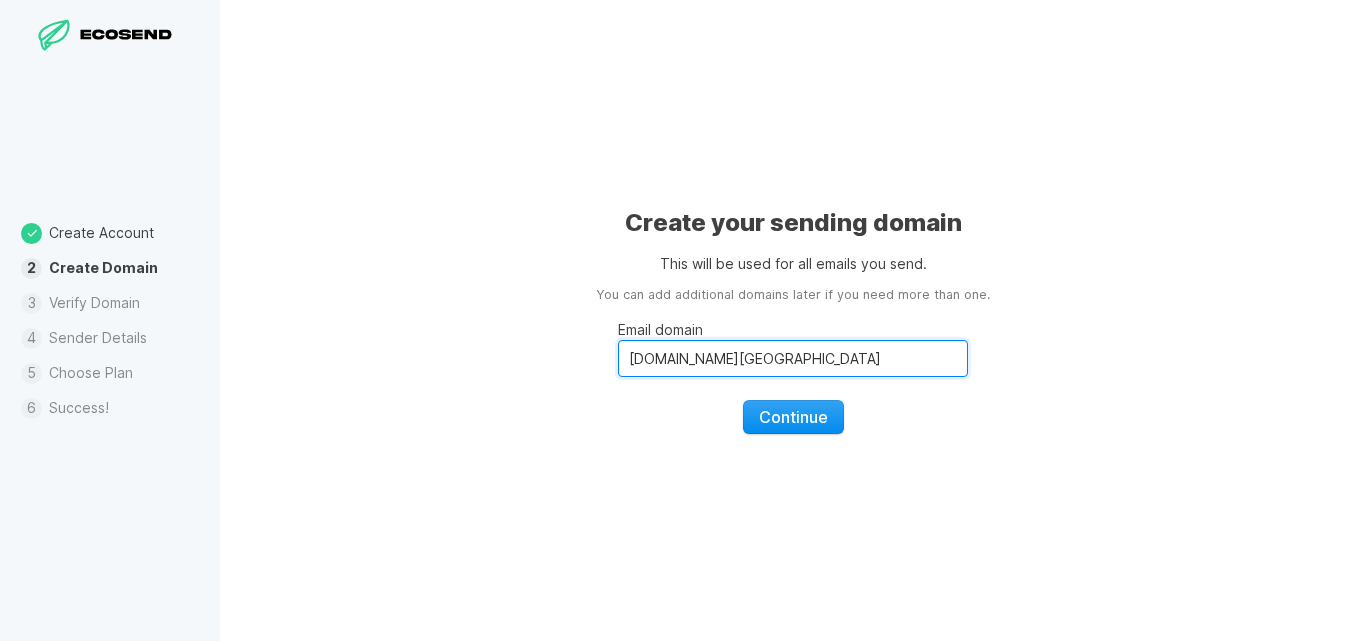 type on "[DOMAIN_NAME][GEOGRAPHIC_DATA]" 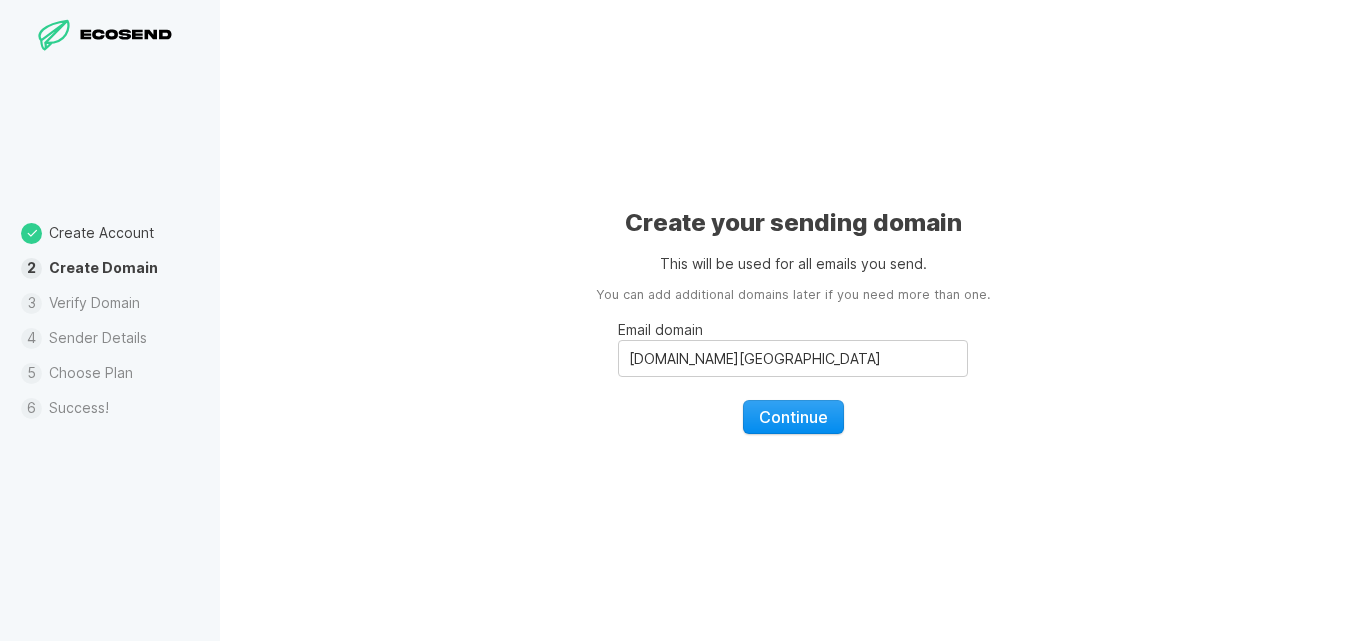 click on "Continue" at bounding box center (793, 417) 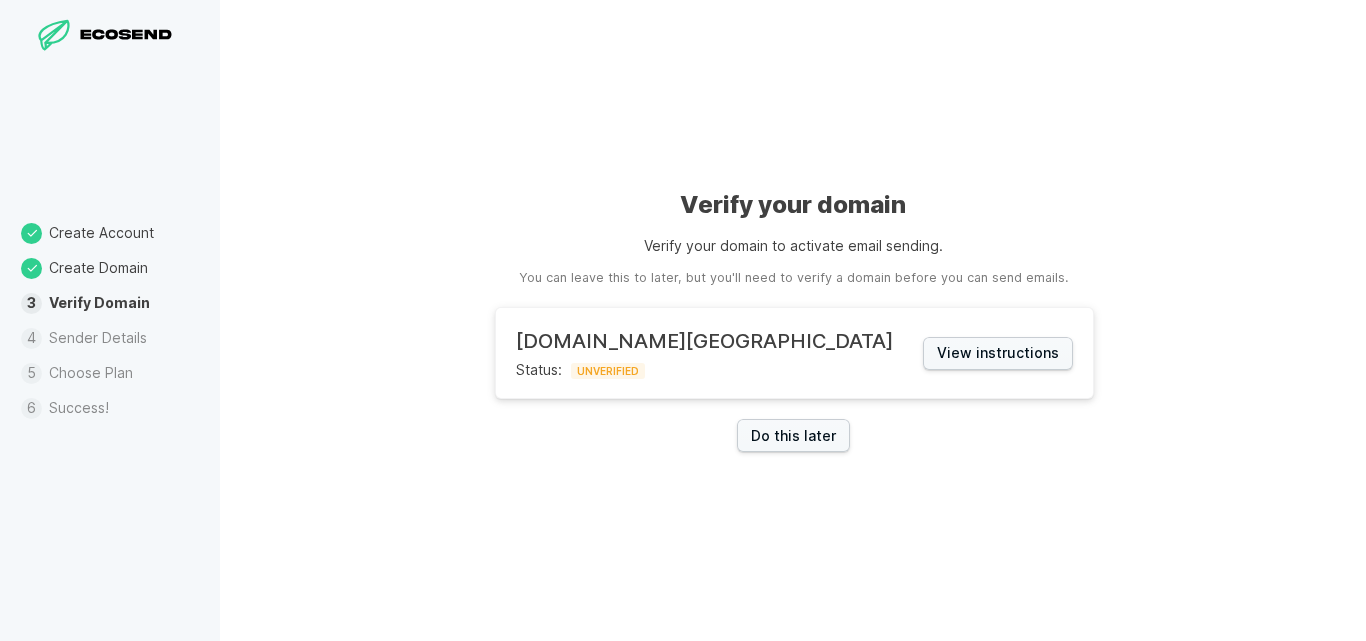 click on "Verify your domain to activate email sending." at bounding box center (793, 245) 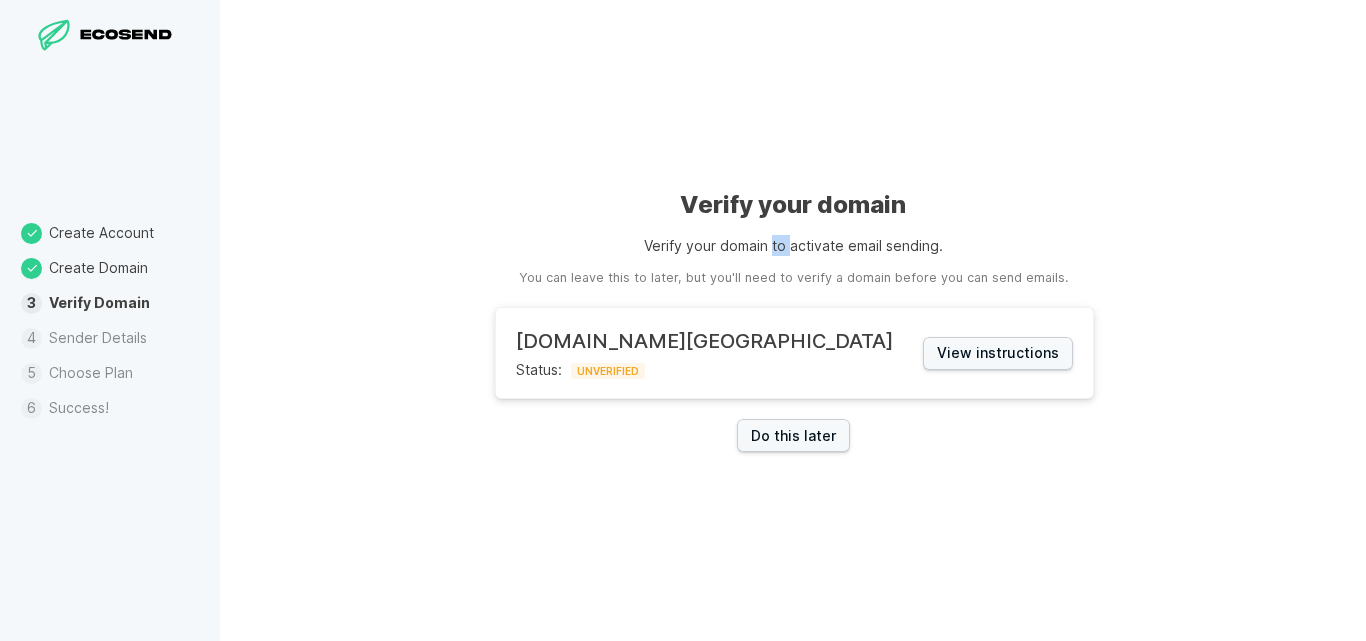 click on "Verify your domain to activate email sending." at bounding box center [793, 245] 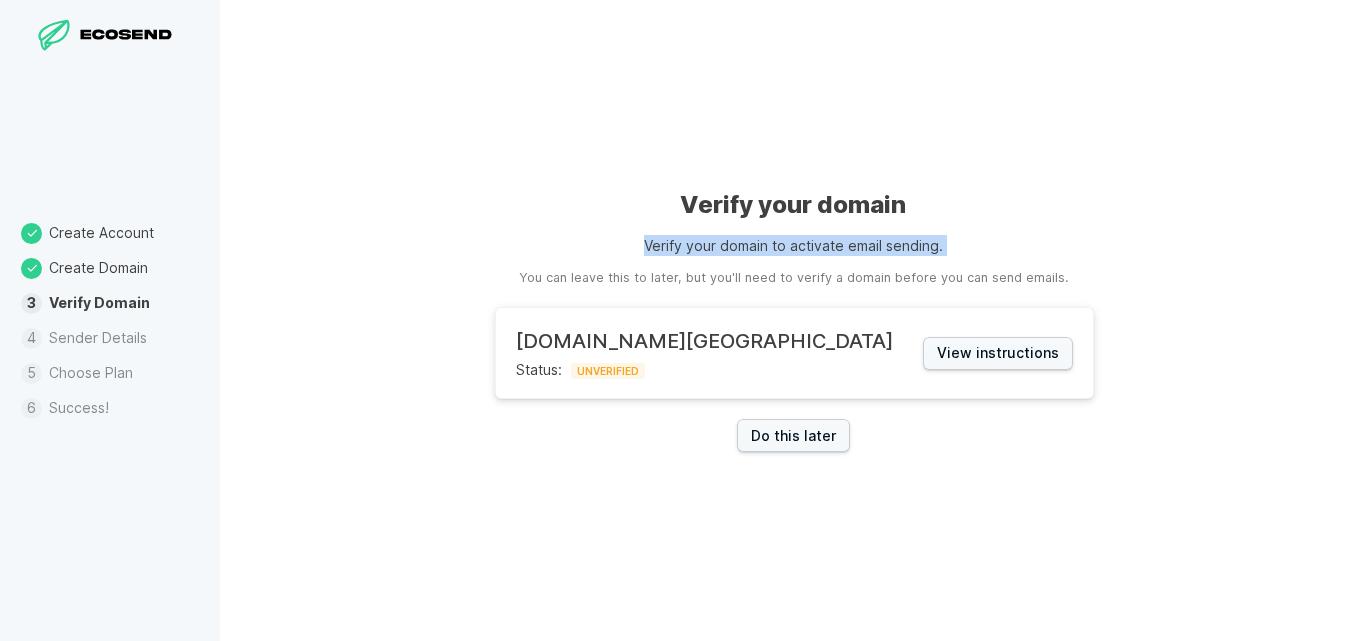 click on "Verify your domain to activate email sending." at bounding box center (793, 245) 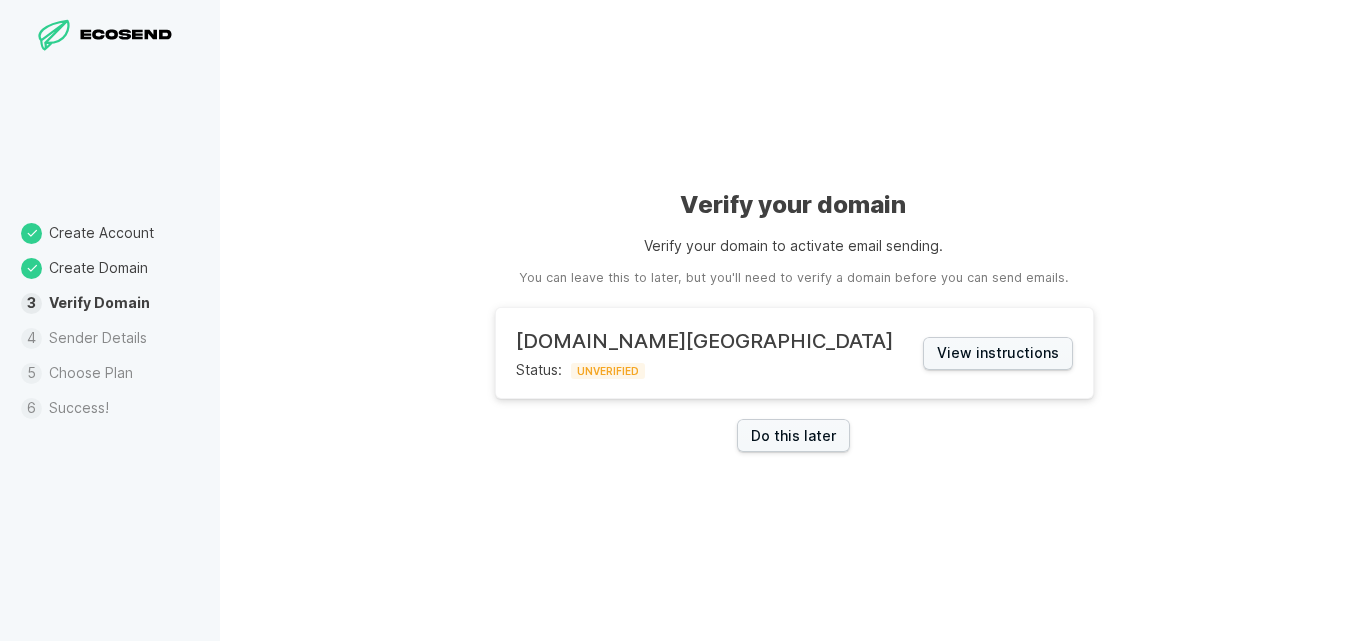 click on "You can leave this to later, but you'll need to verify a domain before you can send emails." at bounding box center [793, 278] 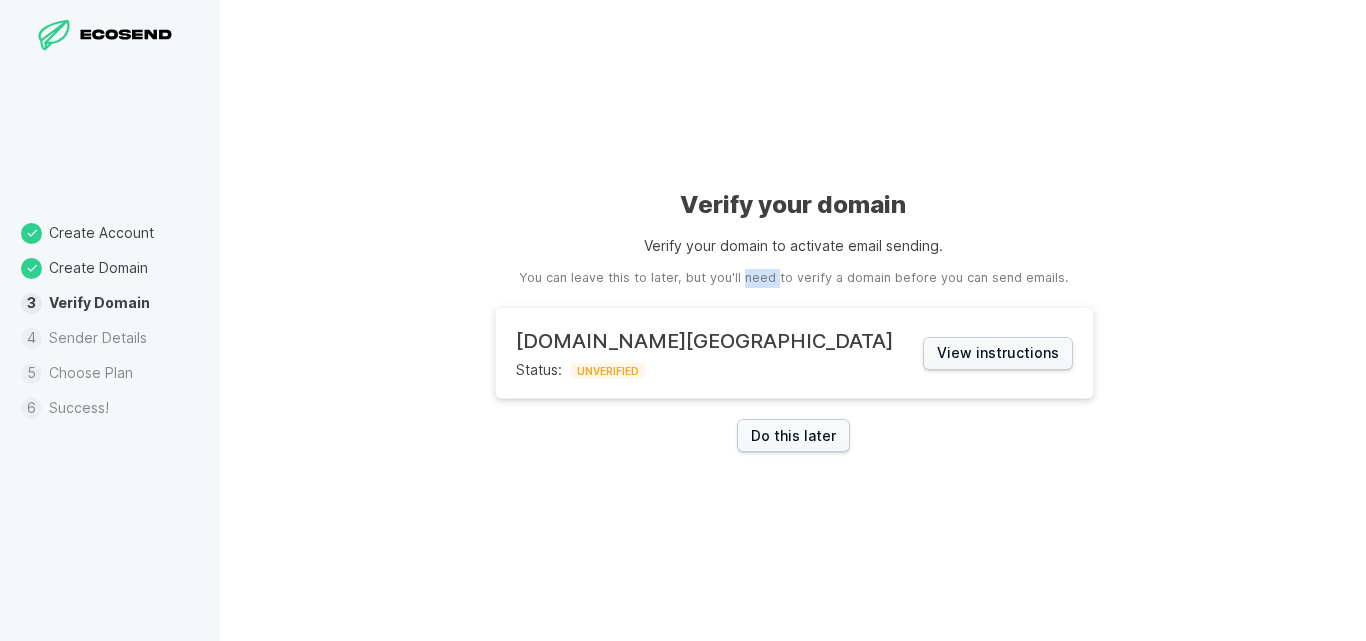 click on "You can leave this to later, but you'll need to verify a domain before you can send emails." at bounding box center (793, 278) 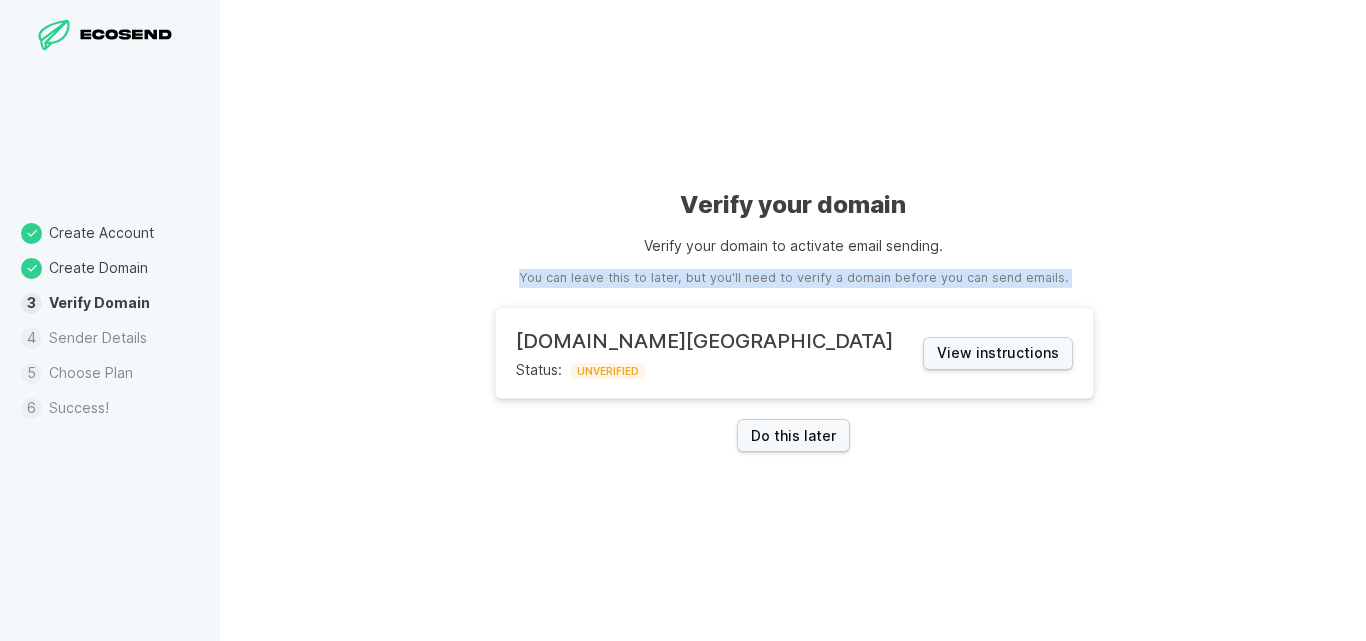 click on "You can leave this to later, but you'll need to verify a domain before you can send emails." at bounding box center (793, 278) 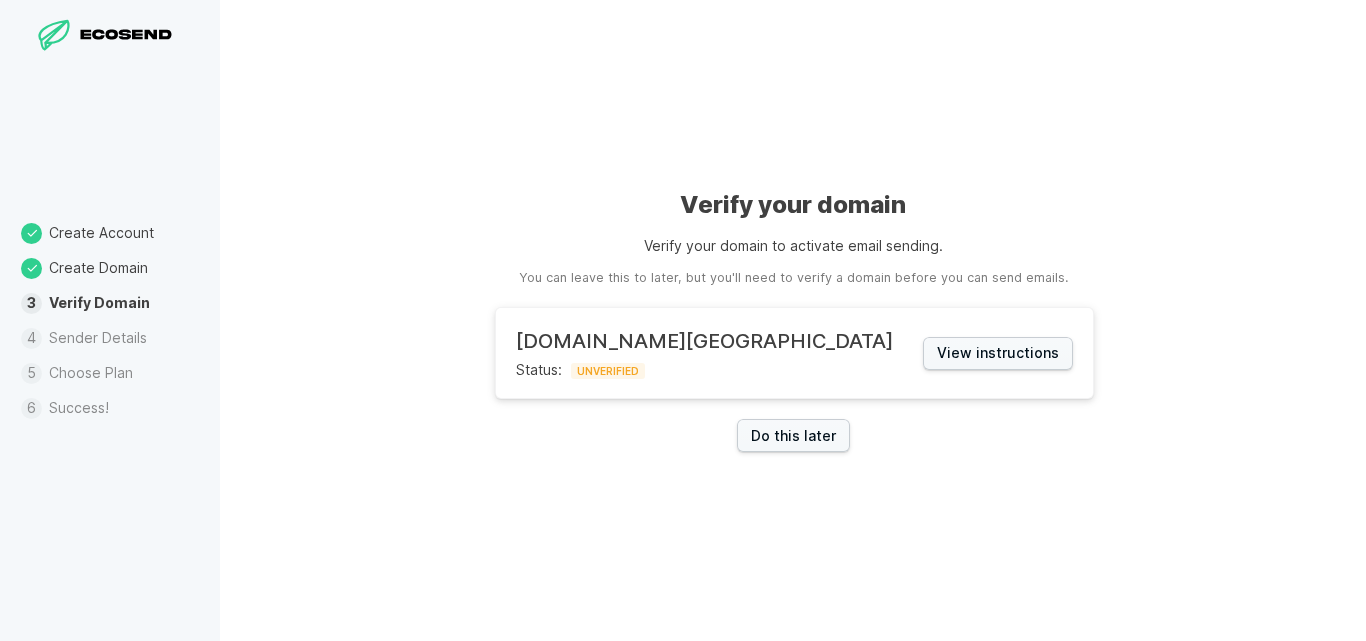 click on "You can leave this to later, but you'll need to verify a domain before you can send emails." at bounding box center (793, 278) 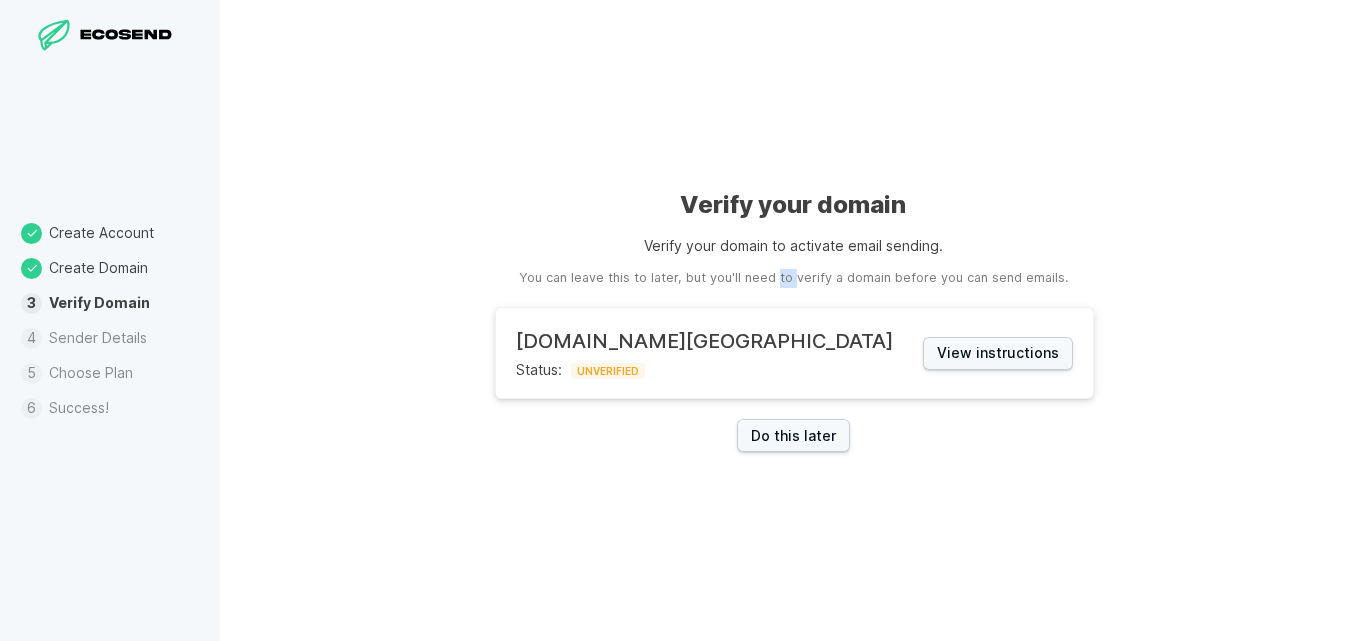 click on "You can leave this to later, but you'll need to verify a domain before you can send emails." at bounding box center [793, 278] 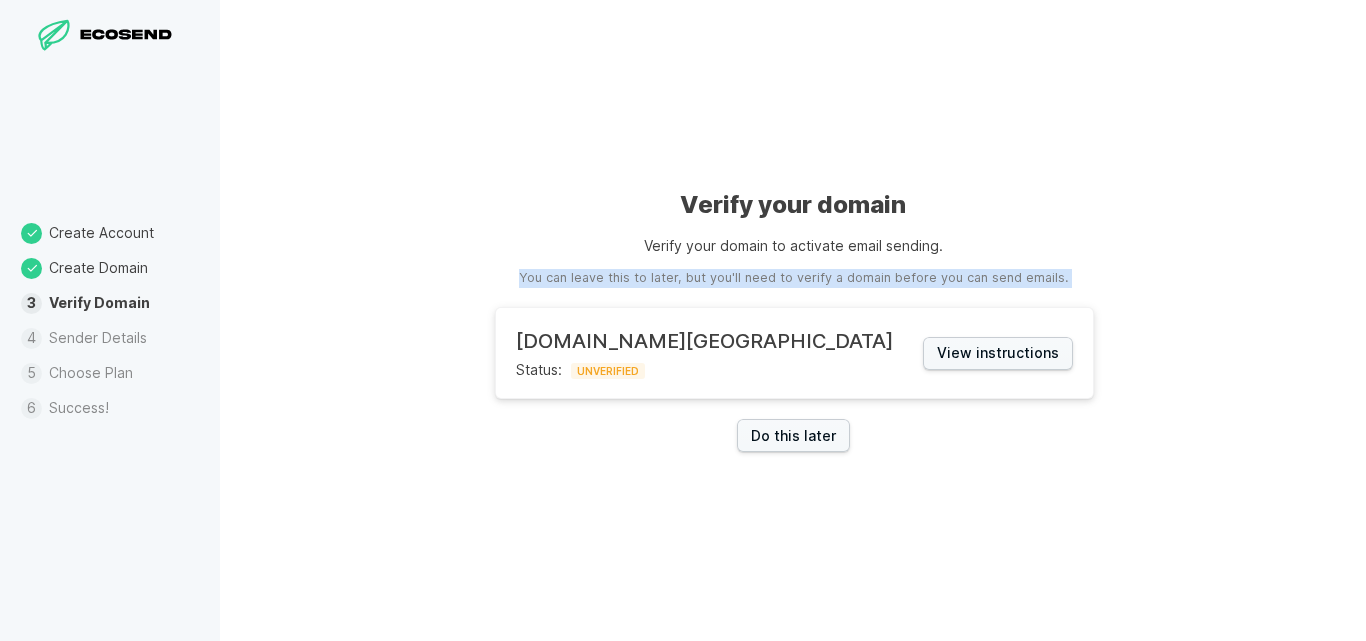 click on "You can leave this to later, but you'll need to verify a domain before you can send emails." at bounding box center (793, 278) 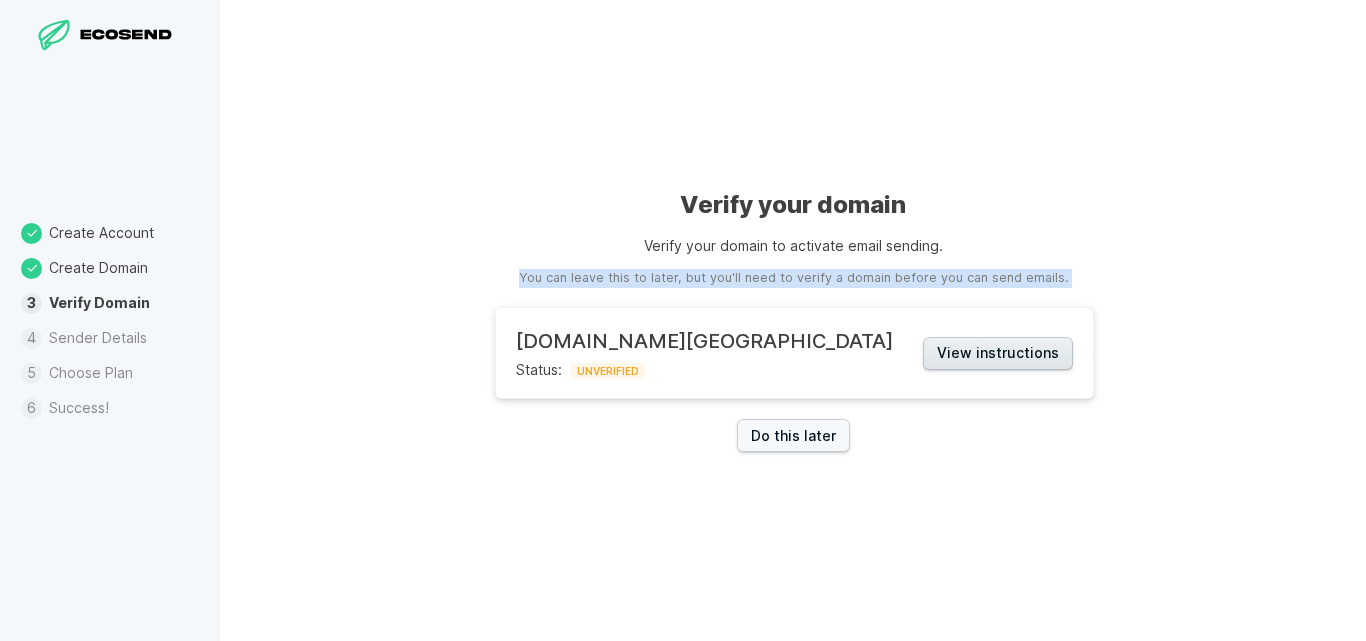 click on "View instructions" at bounding box center [998, 353] 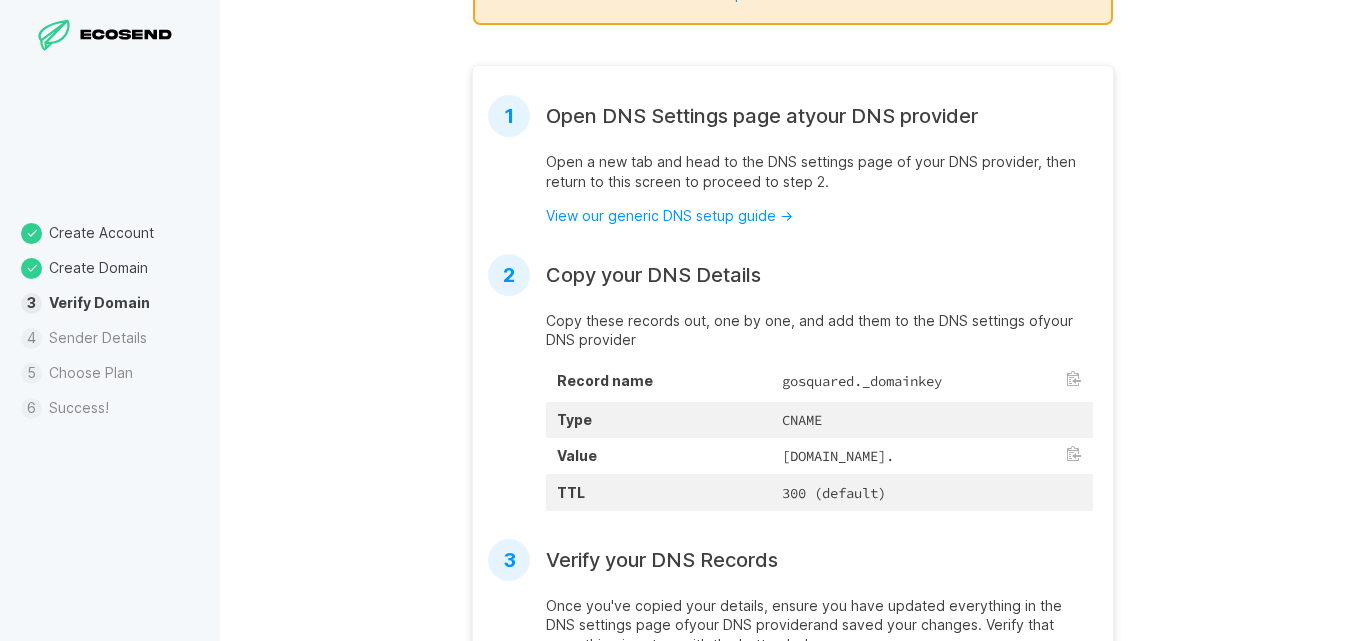 scroll, scrollTop: 329, scrollLeft: 0, axis: vertical 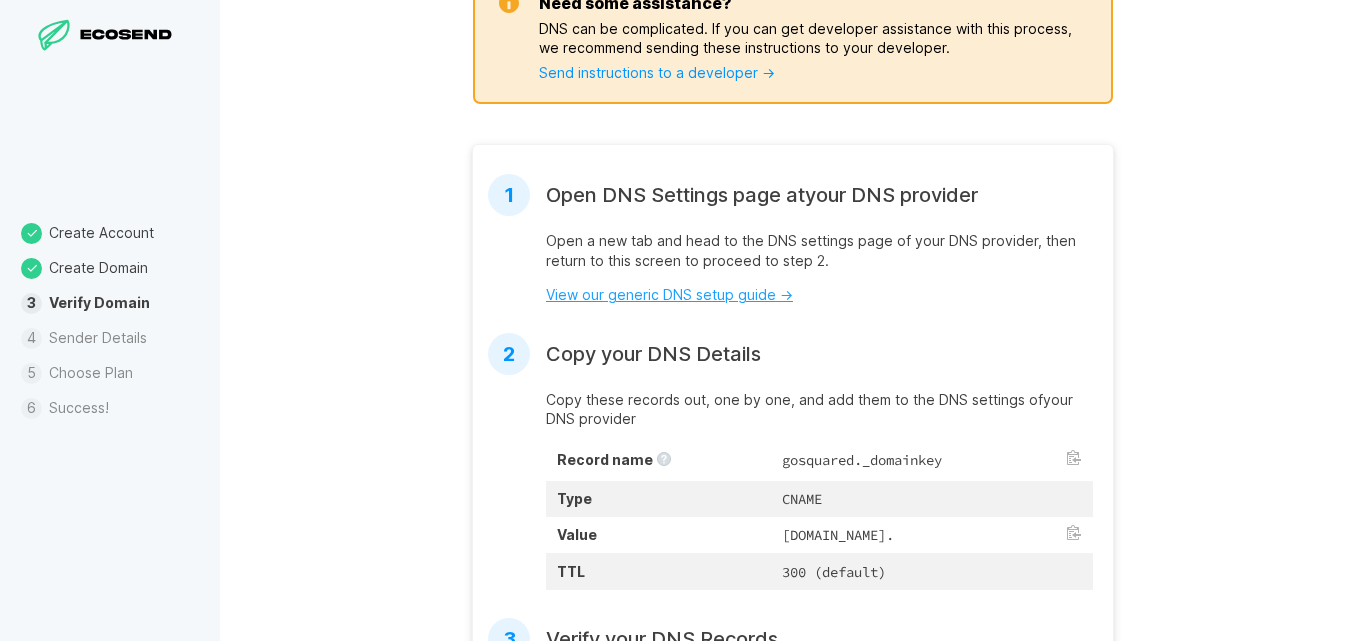 click on "View our generic DNS setup guide →" at bounding box center (669, 294) 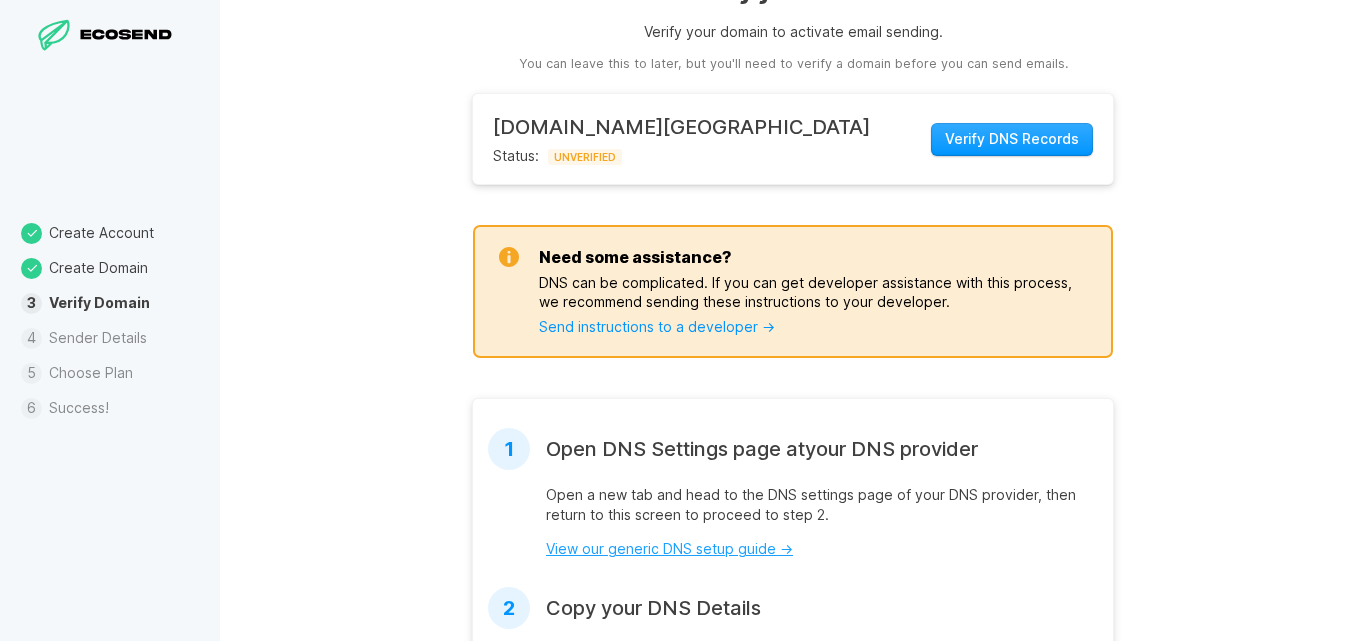 scroll, scrollTop: 29, scrollLeft: 0, axis: vertical 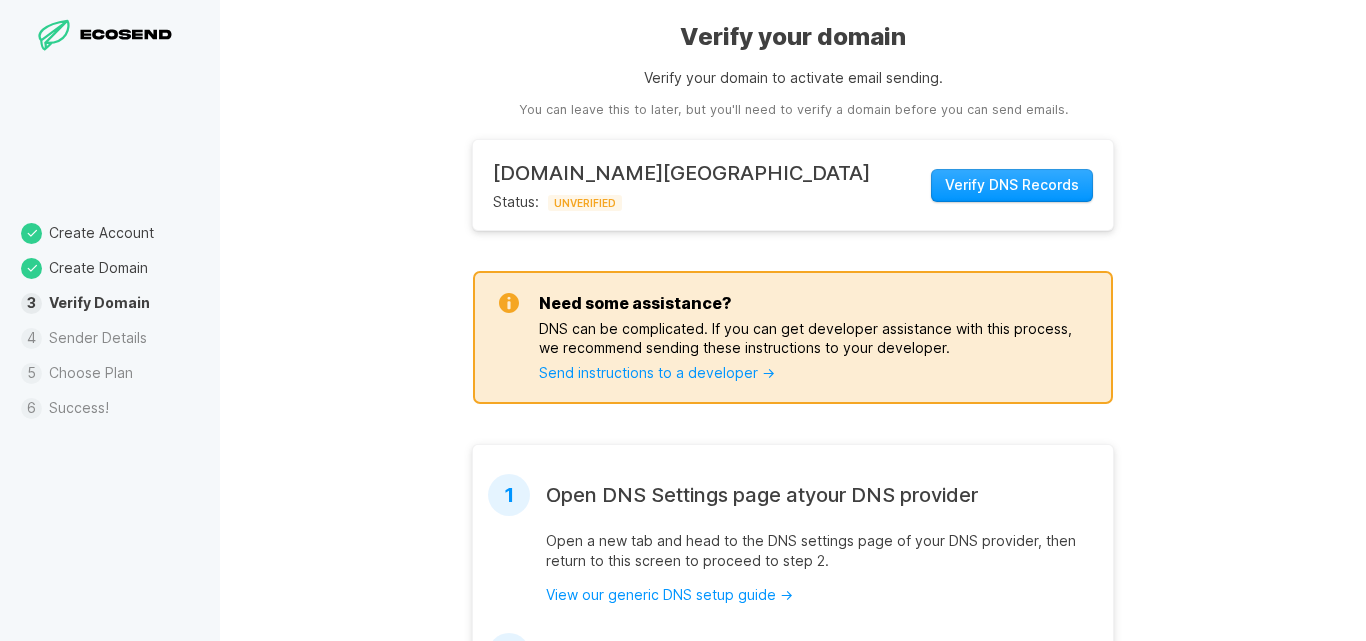 click on "DNS can be complicated. If you can get developer assistance with this process, we recommend sending these instructions to your developer." at bounding box center [816, 338] 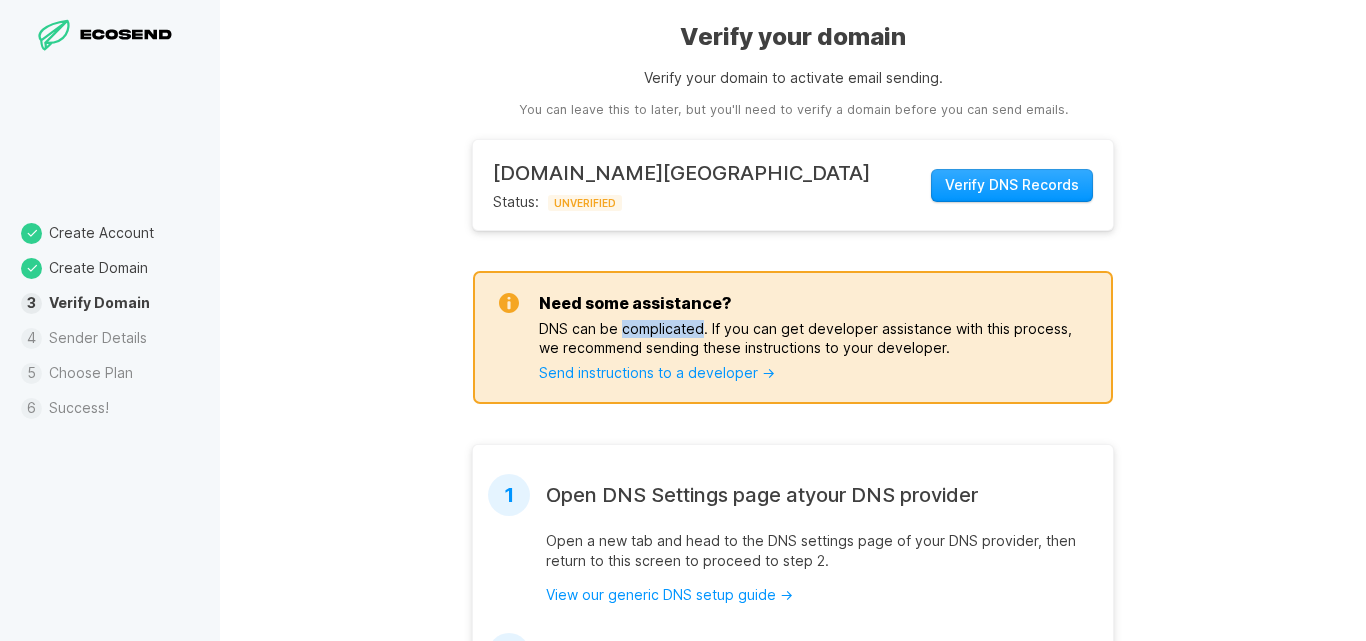 click on "DNS can be complicated. If you can get developer assistance with this process, we recommend sending these instructions to your developer." at bounding box center [816, 338] 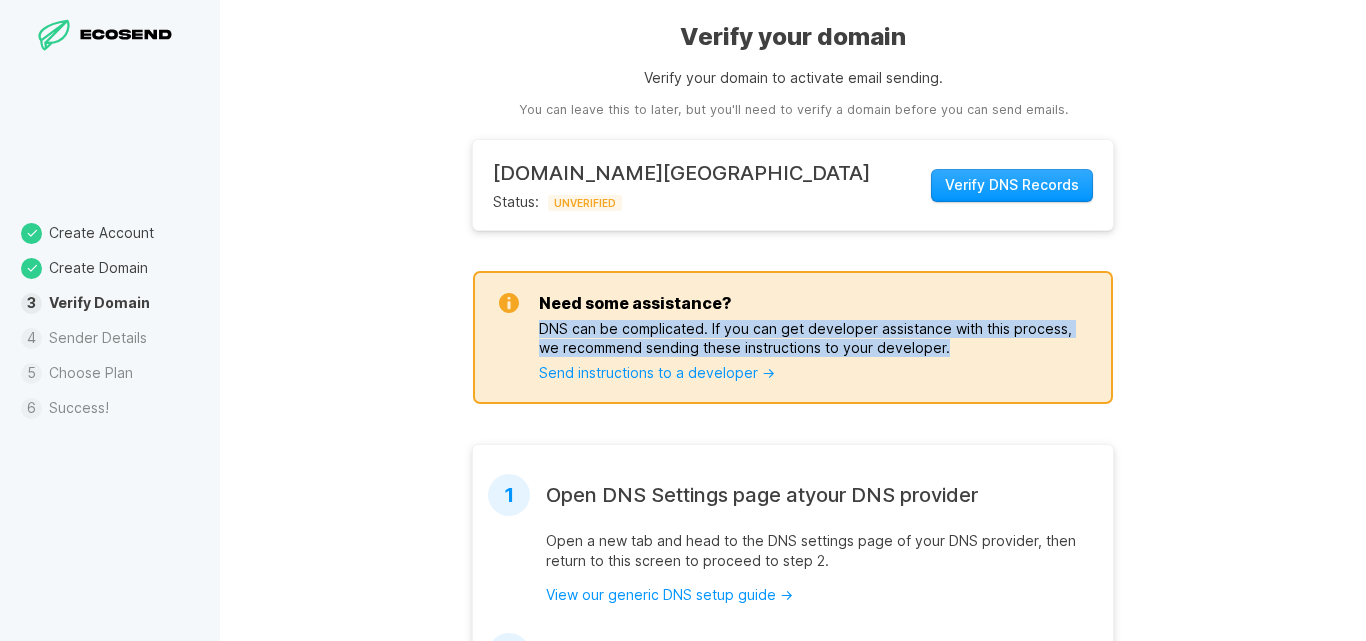 click on "DNS can be complicated. If you can get developer assistance with this process, we recommend sending these instructions to your developer." at bounding box center (816, 338) 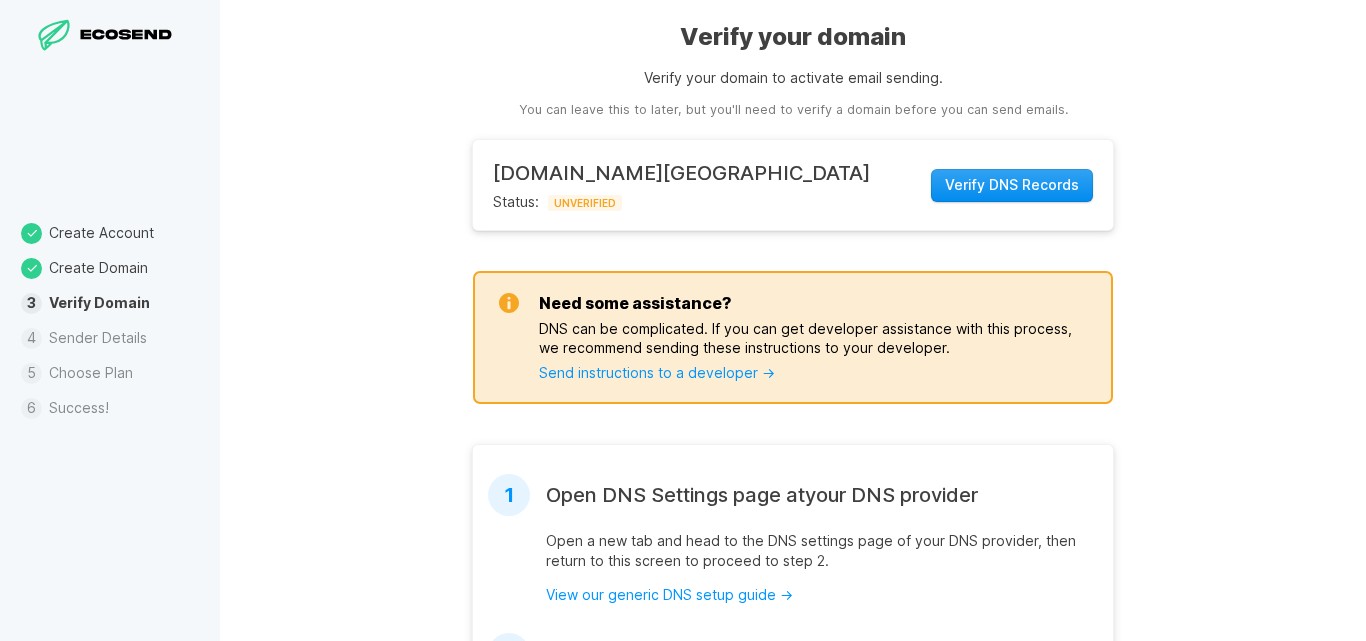 click on "Verify DNS Records" at bounding box center [1012, 185] 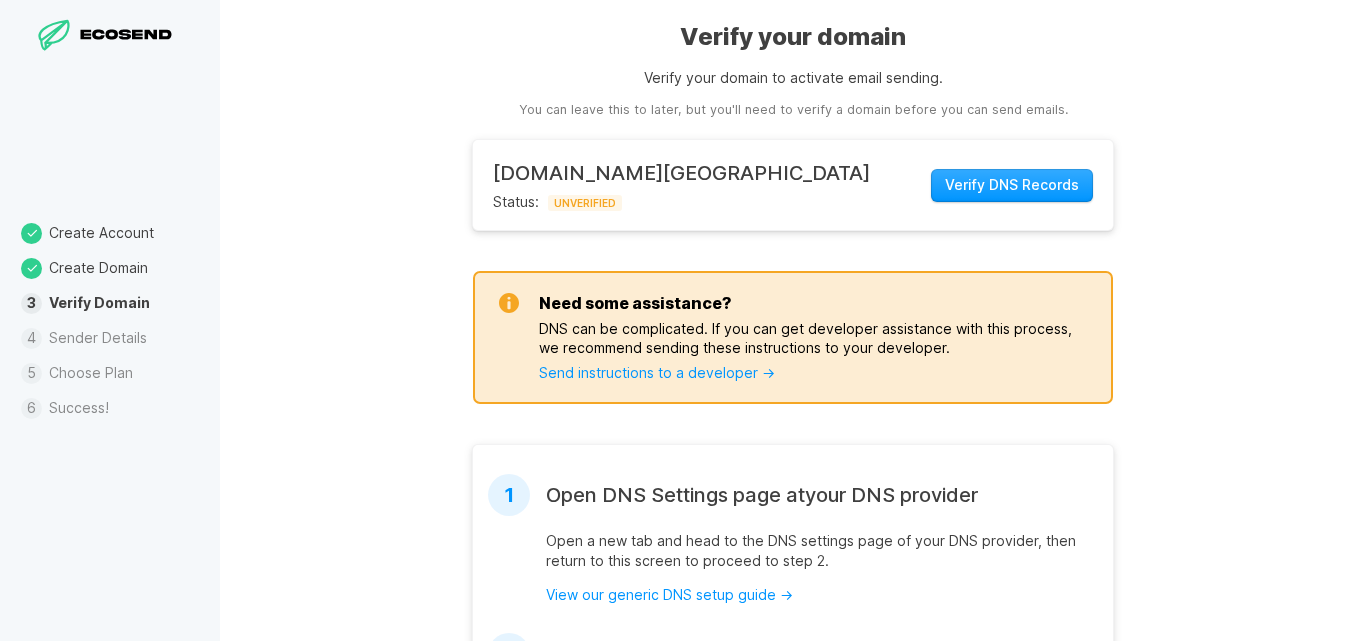 click on "You can leave this to later, but you'll need to verify a domain before you can send emails." at bounding box center (793, 110) 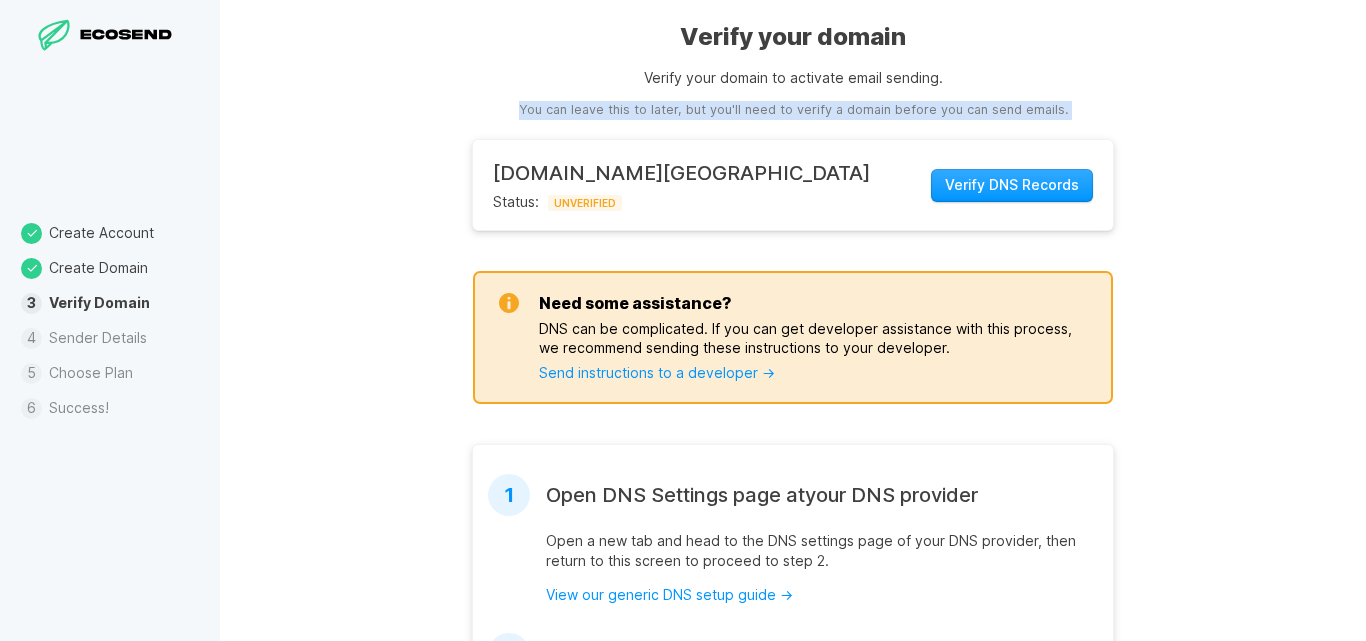 click on "You can leave this to later, but you'll need to verify a domain before you can send emails." at bounding box center (793, 110) 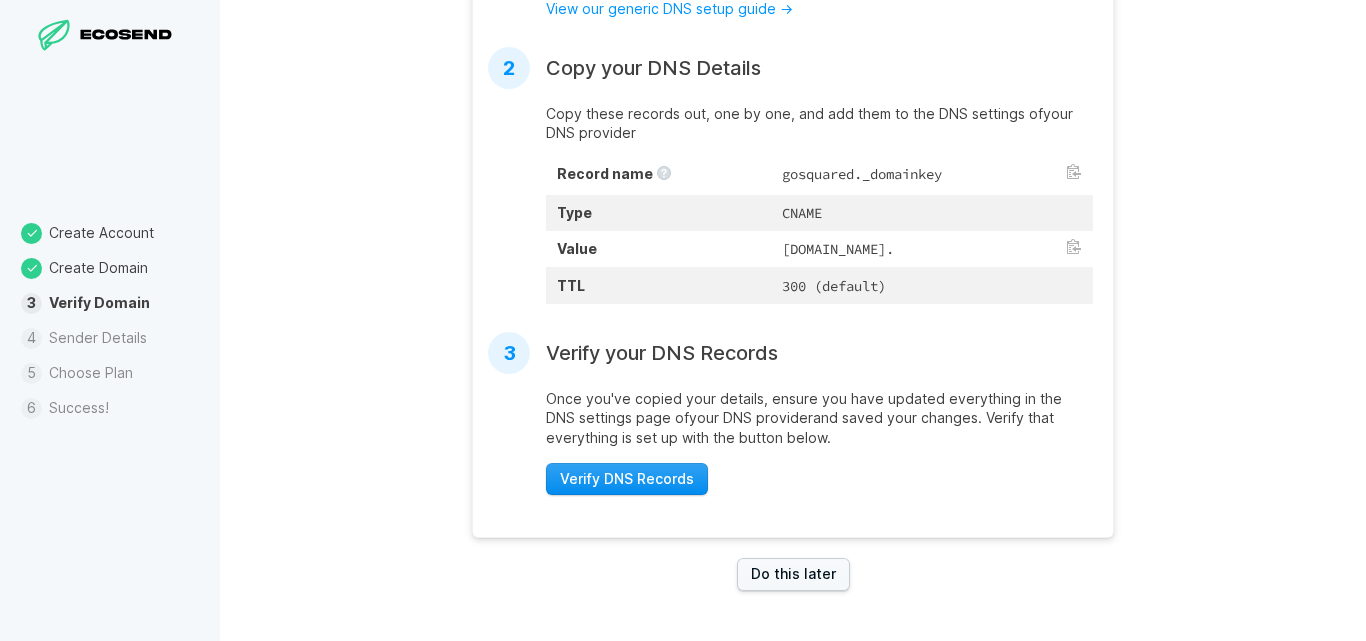 click on "Verify DNS Records" at bounding box center (627, 479) 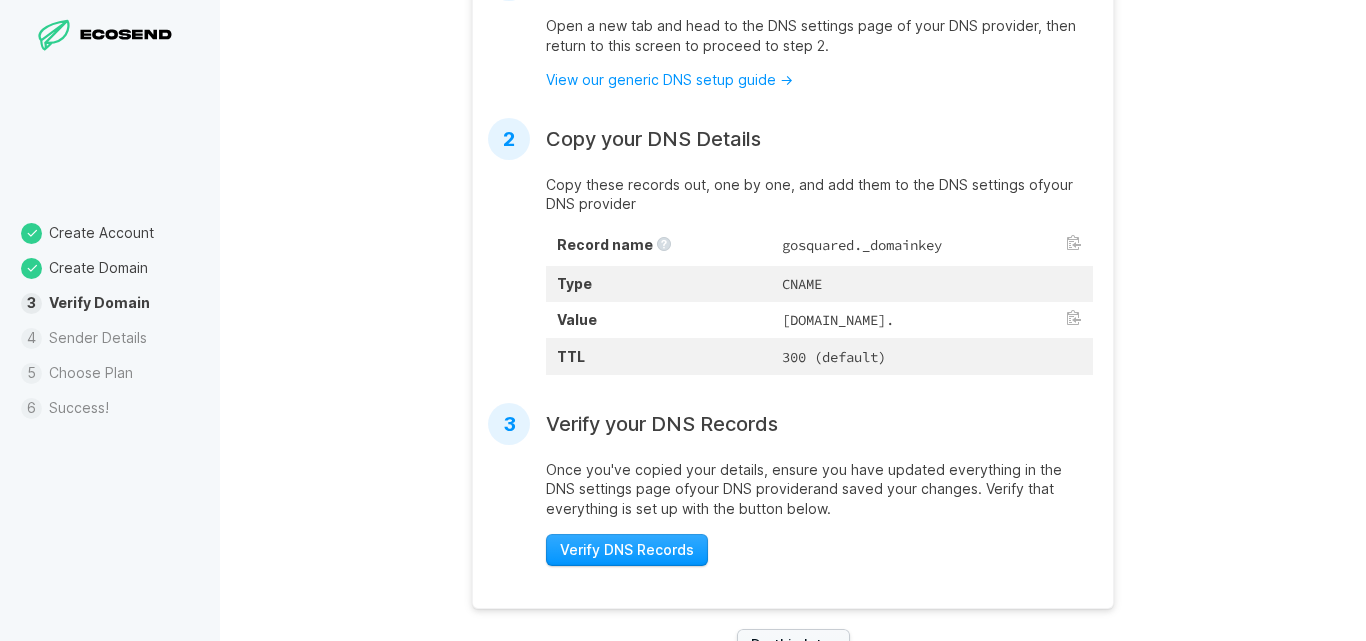scroll, scrollTop: 329, scrollLeft: 0, axis: vertical 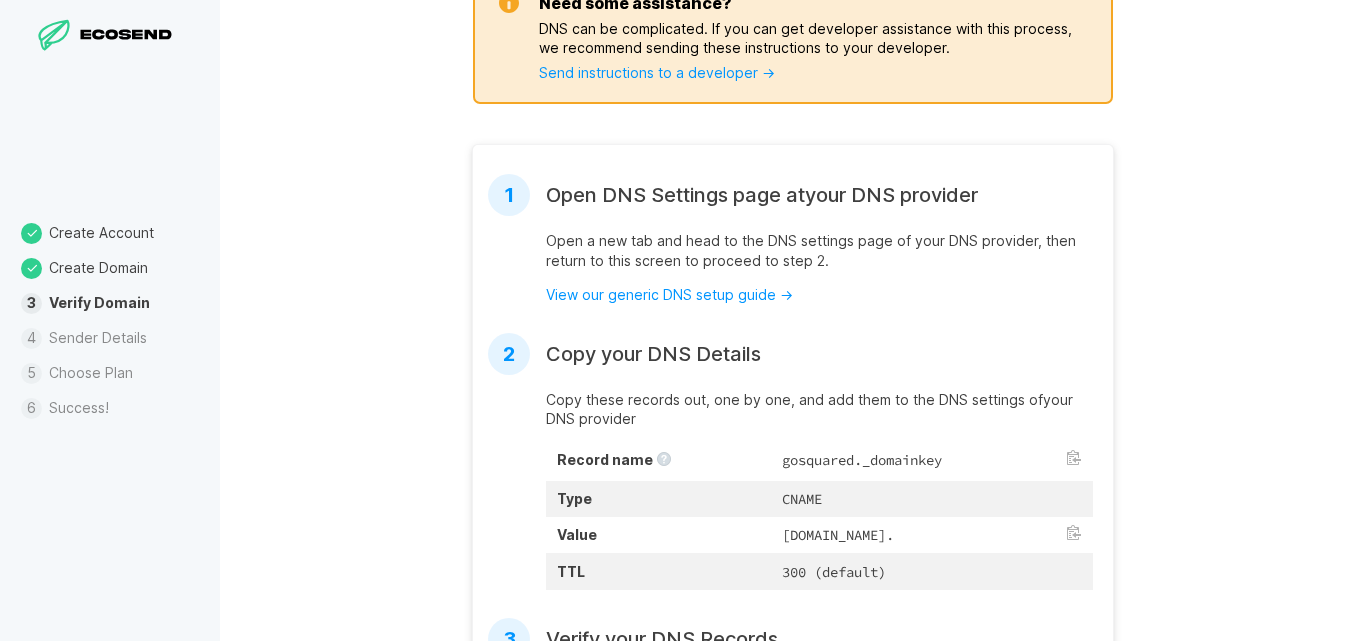 click on "Open a new tab and head to the DNS settings page of   your DNS provider , then return to this screen to proceed to step 2." at bounding box center [819, 250] 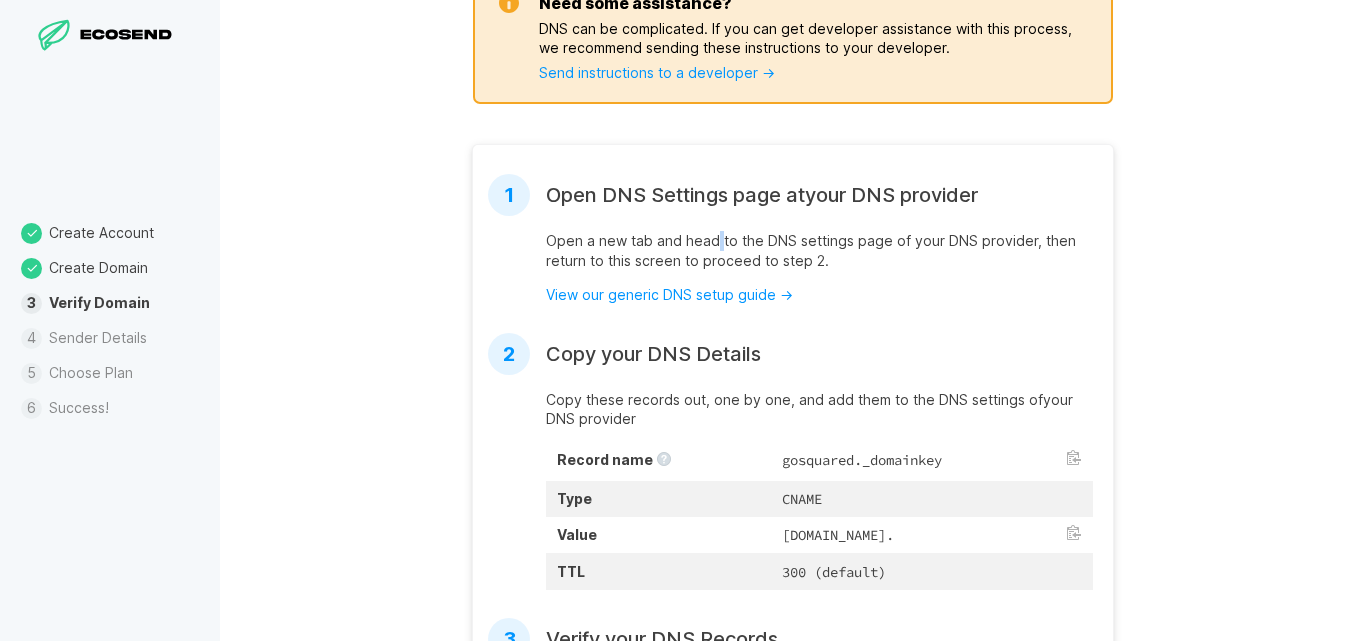 click on "Open a new tab and head to the DNS settings page of   your DNS provider , then return to this screen to proceed to step 2." at bounding box center [819, 250] 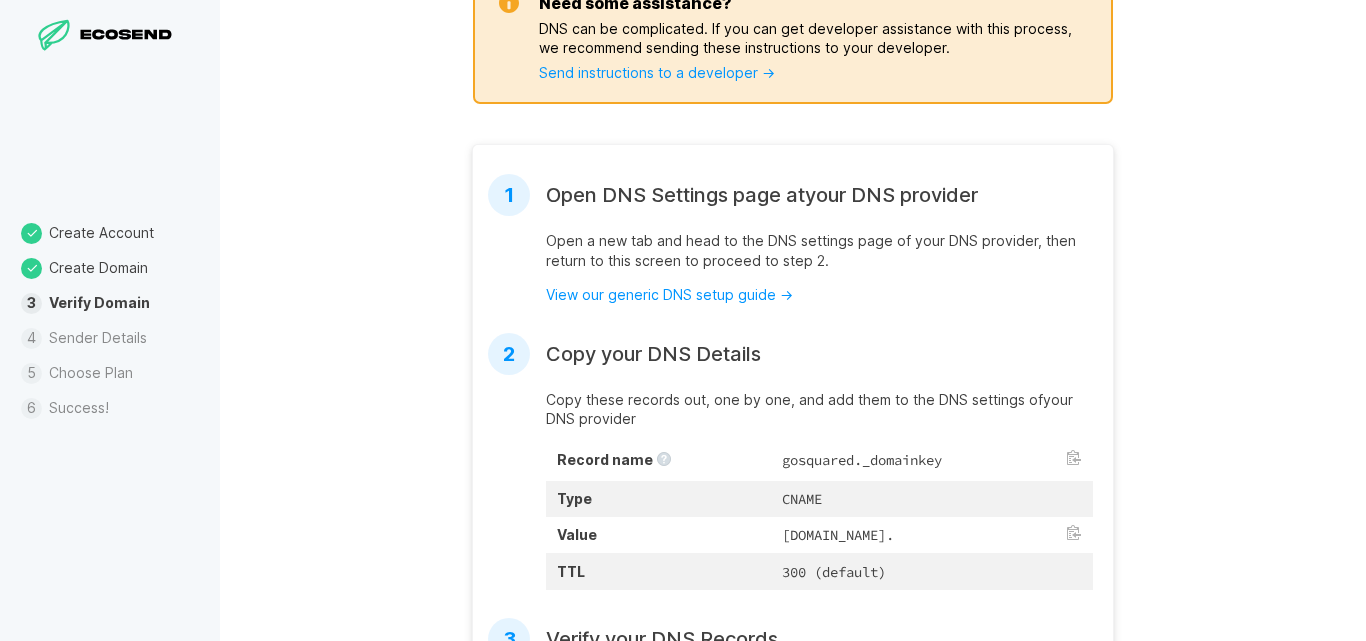 click on "Open a new tab and head to the DNS settings page of   your DNS provider , then return to this screen to proceed to step 2." at bounding box center (819, 250) 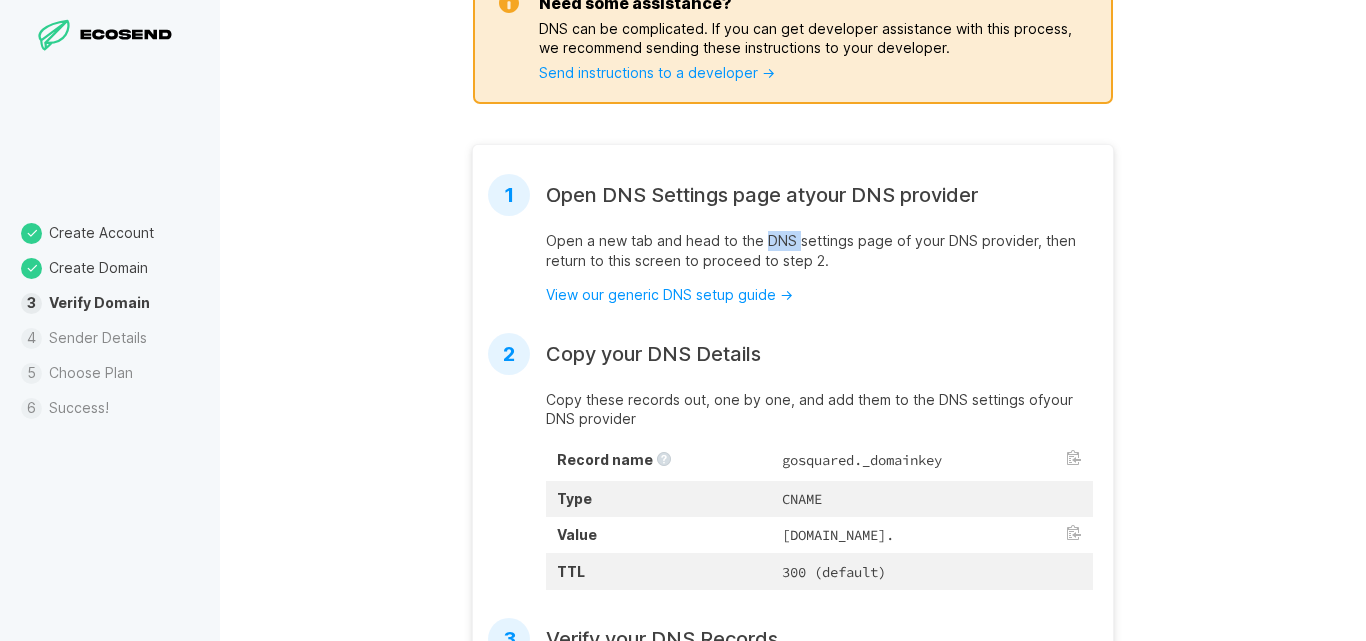 click on "Open a new tab and head to the DNS settings page of   your DNS provider , then return to this screen to proceed to step 2." at bounding box center (819, 250) 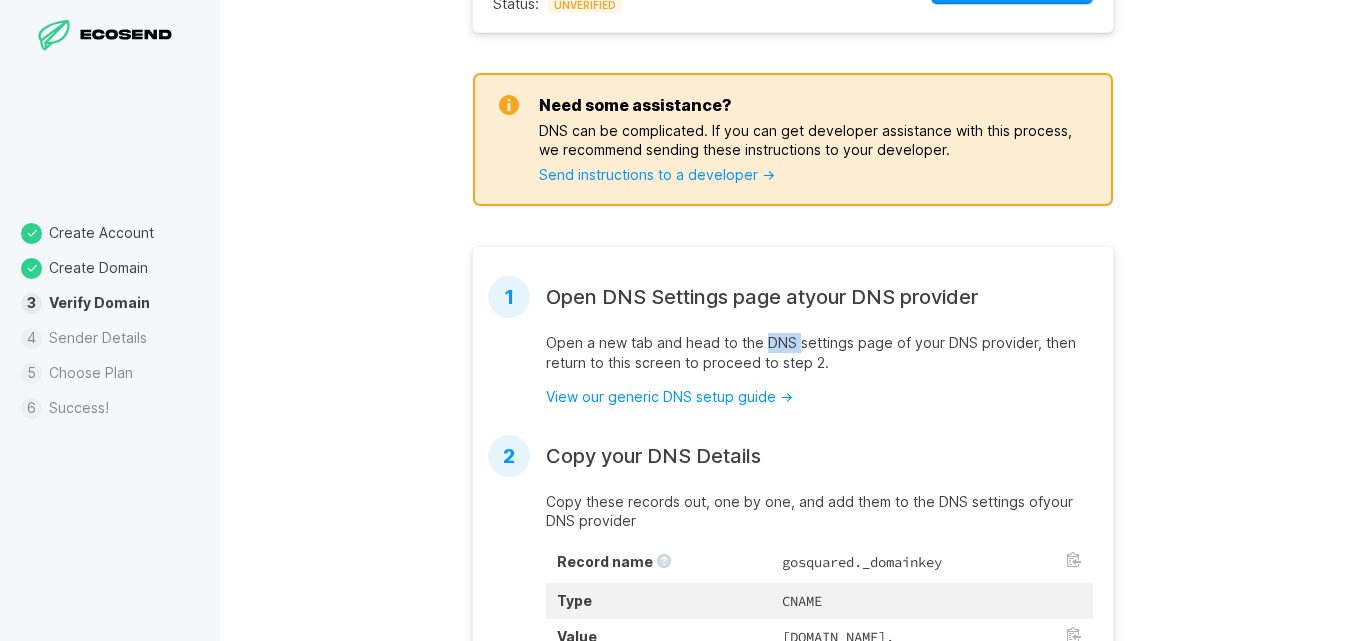 scroll, scrollTop: 229, scrollLeft: 0, axis: vertical 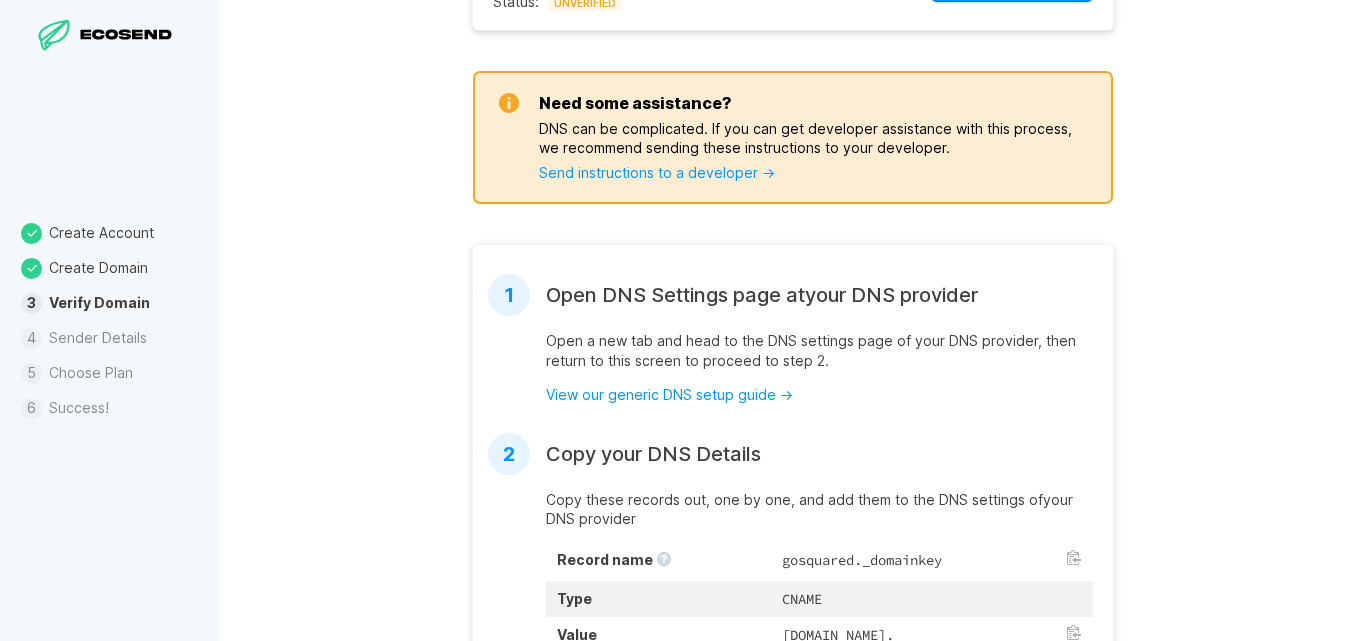 click on "Open a new tab and head to the DNS settings page of   your DNS provider , then return to this screen to proceed to step 2." at bounding box center (819, 350) 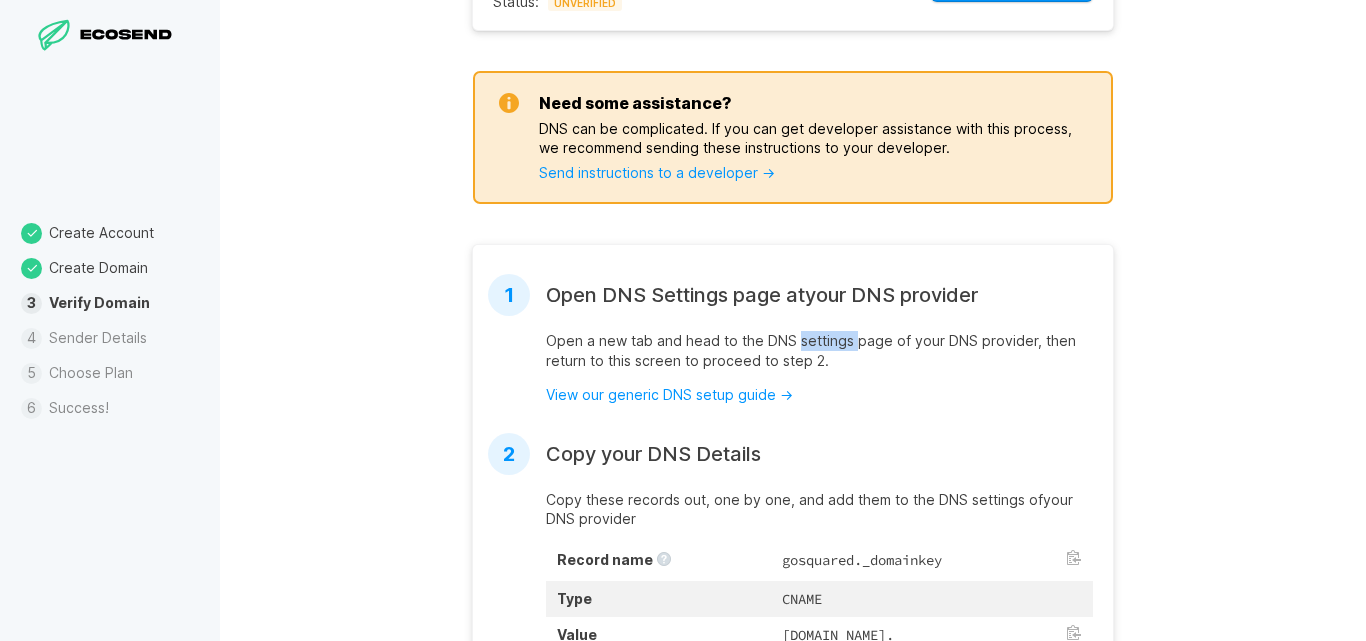 click on "Open a new tab and head to the DNS settings page of   your DNS provider , then return to this screen to proceed to step 2." at bounding box center (819, 350) 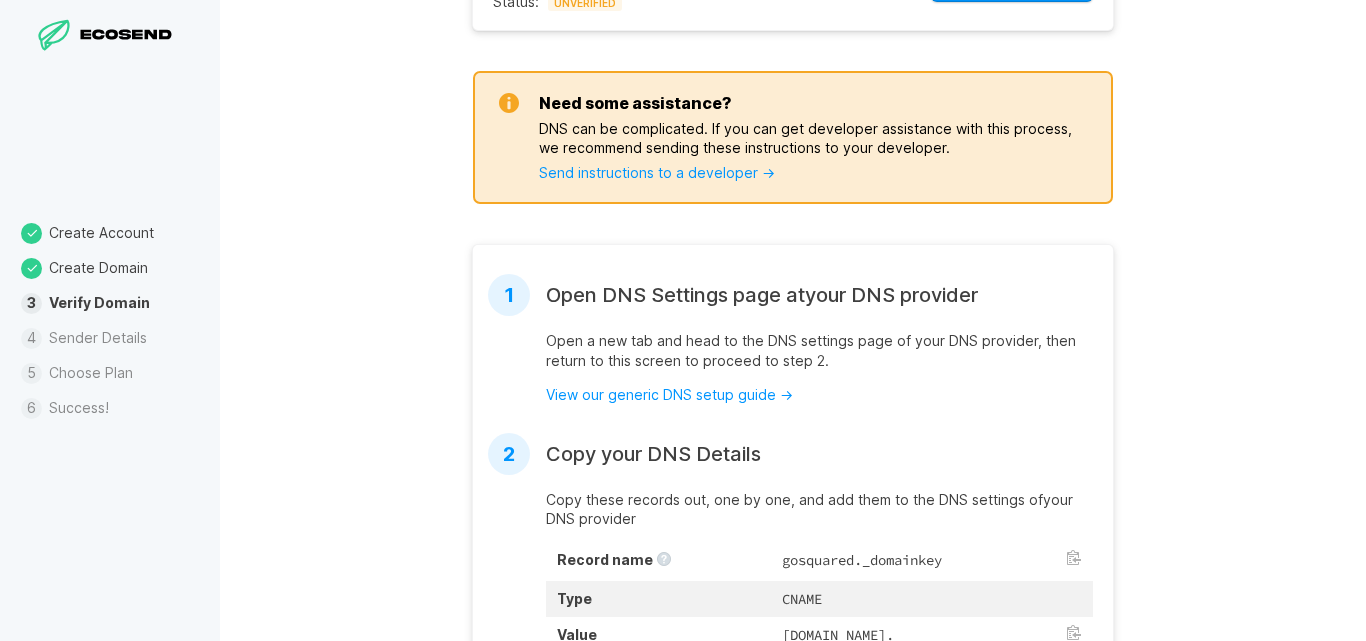 click on "Open a new tab and head to the DNS settings page of   your DNS provider , then return to this screen to proceed to step 2." at bounding box center [819, 350] 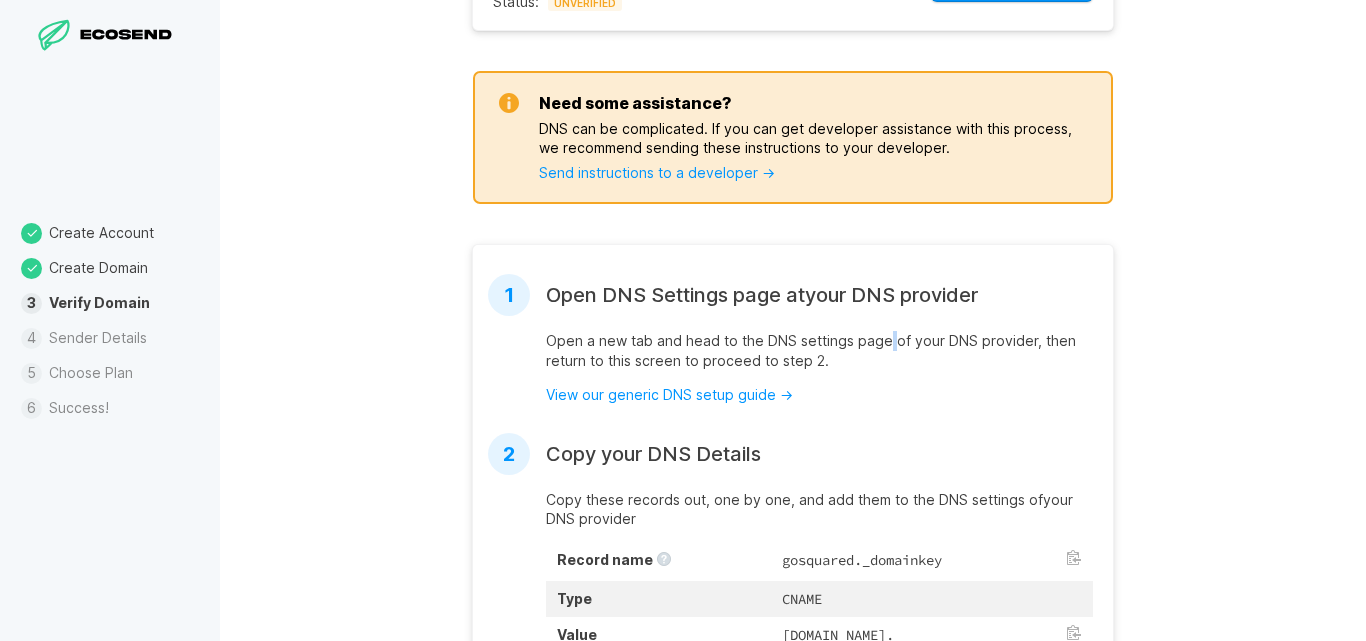 click on "Open a new tab and head to the DNS settings page of   your DNS provider , then return to this screen to proceed to step 2." at bounding box center [819, 350] 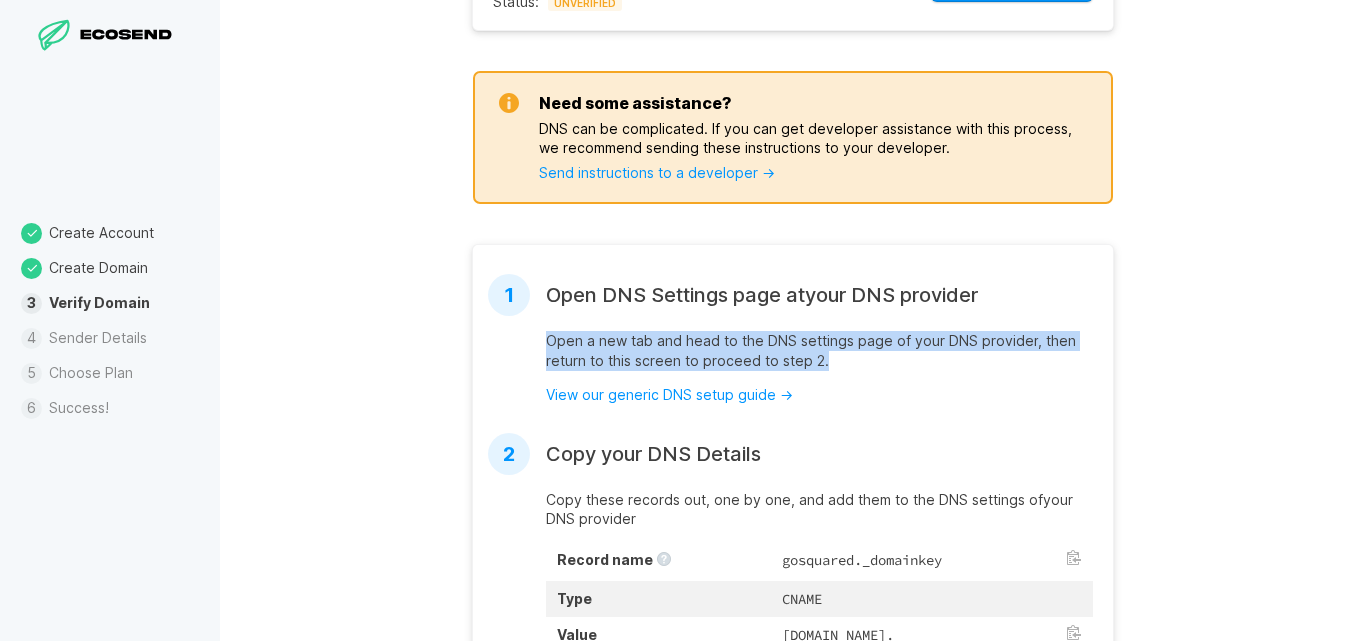 click on "Open a new tab and head to the DNS settings page of   your DNS provider , then return to this screen to proceed to step 2." at bounding box center [819, 350] 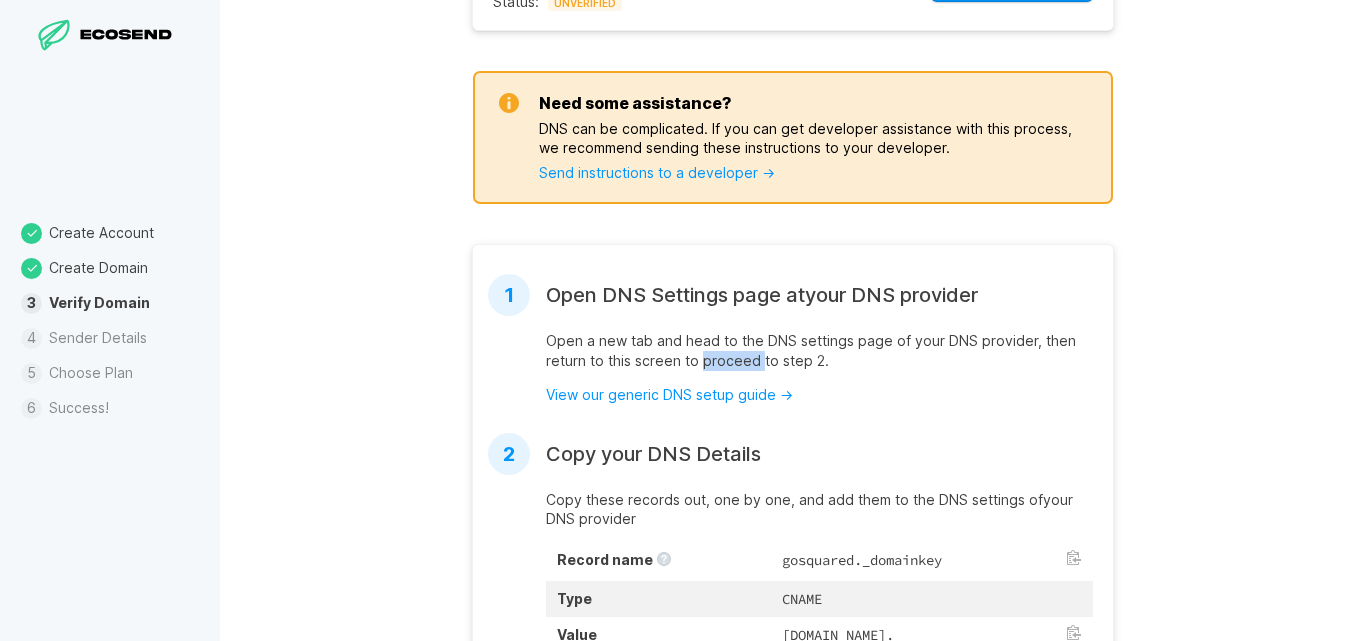click on "Open a new tab and head to the DNS settings page of   your DNS provider , then return to this screen to proceed to step 2." at bounding box center [819, 350] 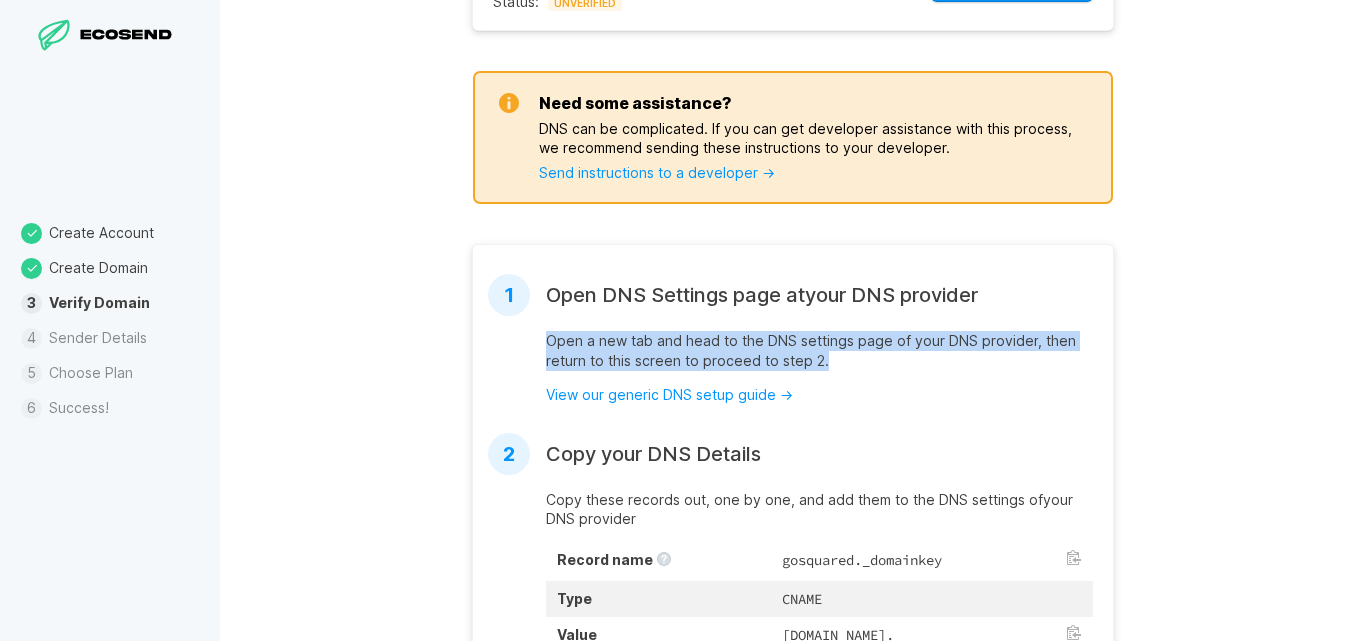 click on "Open a new tab and head to the DNS settings page of   your DNS provider , then return to this screen to proceed to step 2." at bounding box center [819, 350] 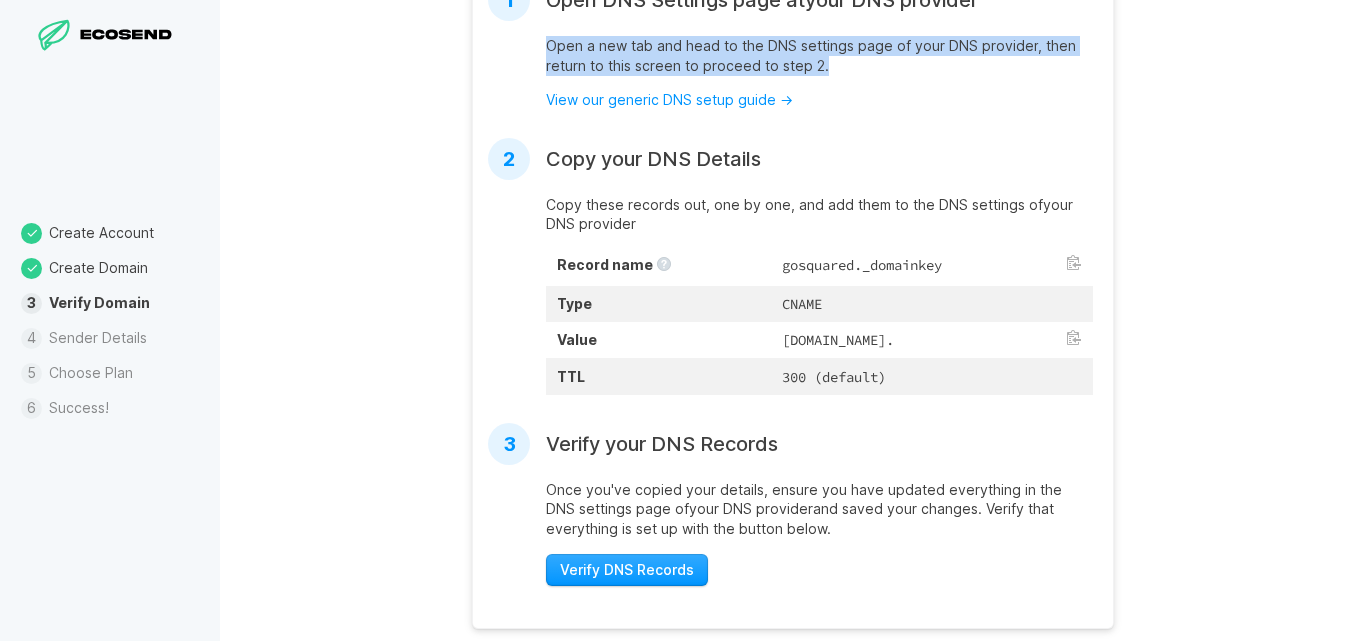 scroll, scrollTop: 529, scrollLeft: 0, axis: vertical 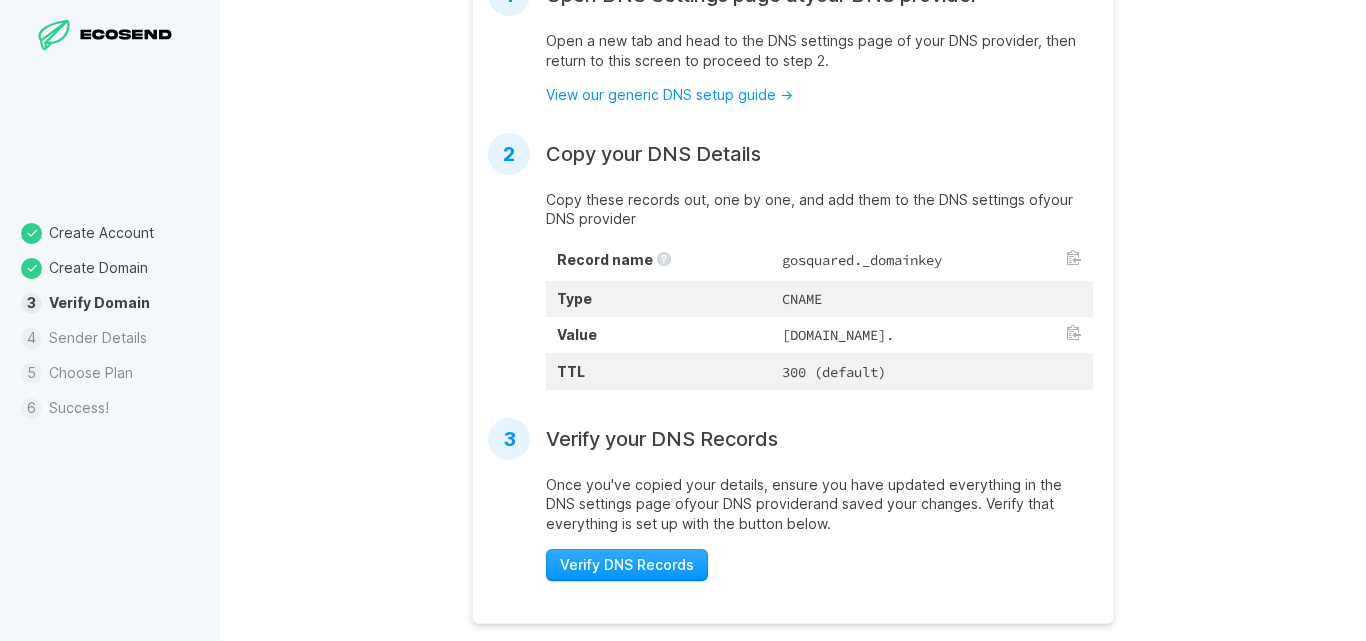 click on "Copy these records out, one by one, and add them to the DNS settings of  your DNS provider" at bounding box center (819, 209) 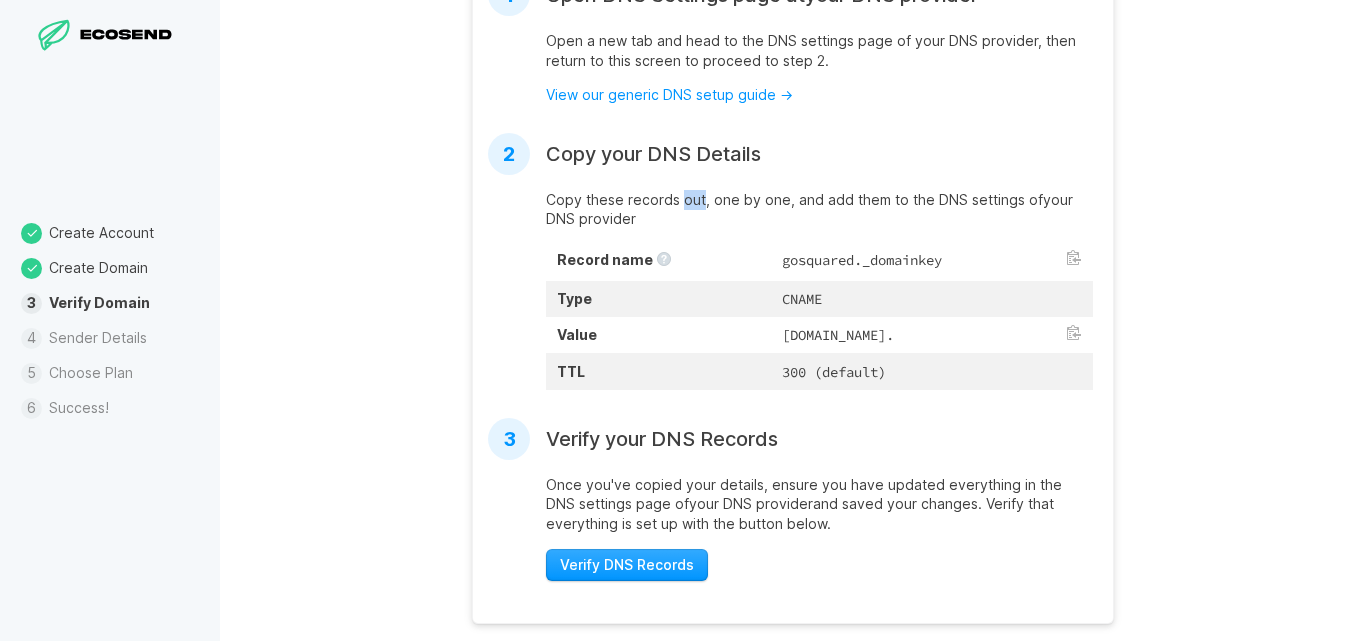 click on "Copy these records out, one by one, and add them to the DNS settings of  your DNS provider" at bounding box center (819, 209) 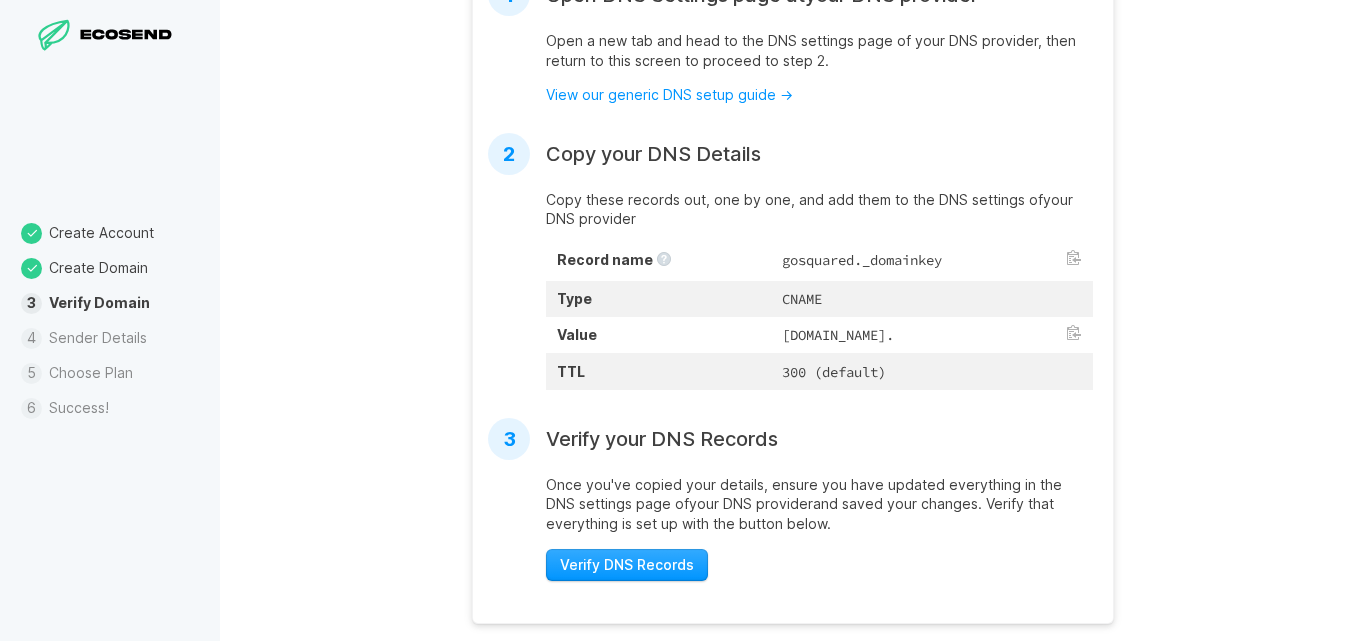 click on "Copy these records out, one by one, and add them to the DNS settings of  your DNS provider" at bounding box center (819, 209) 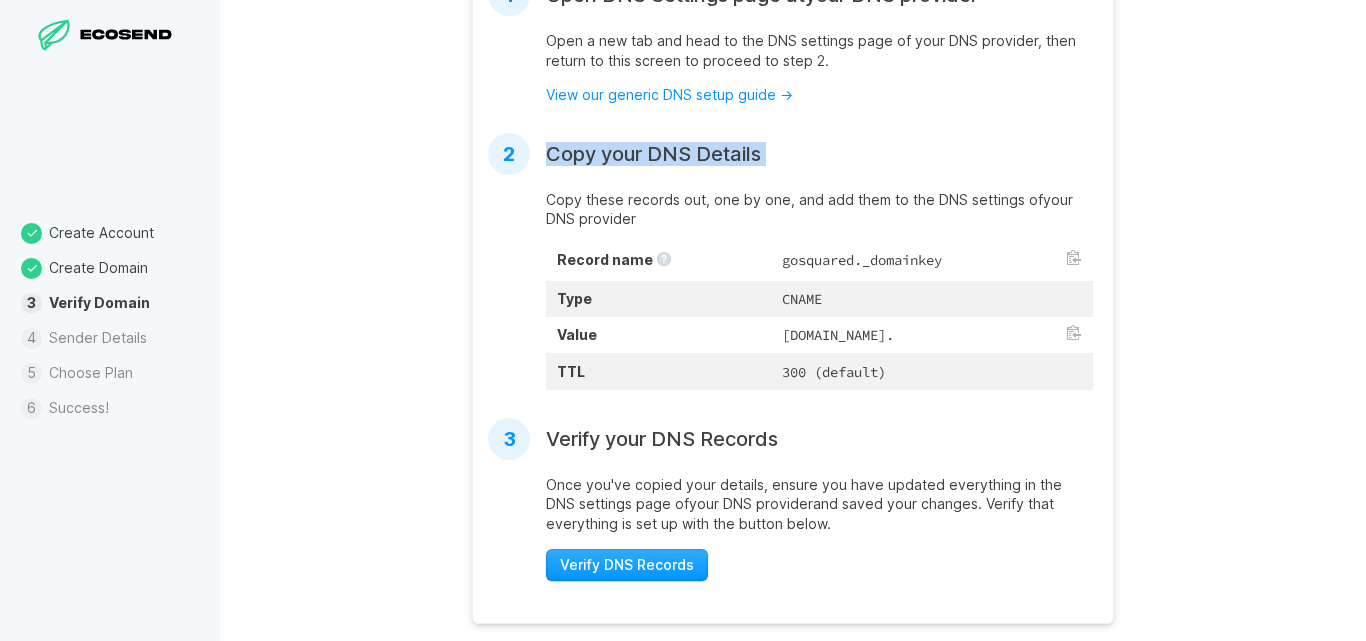 click on "2 Copy your DNS Details" at bounding box center [793, 154] 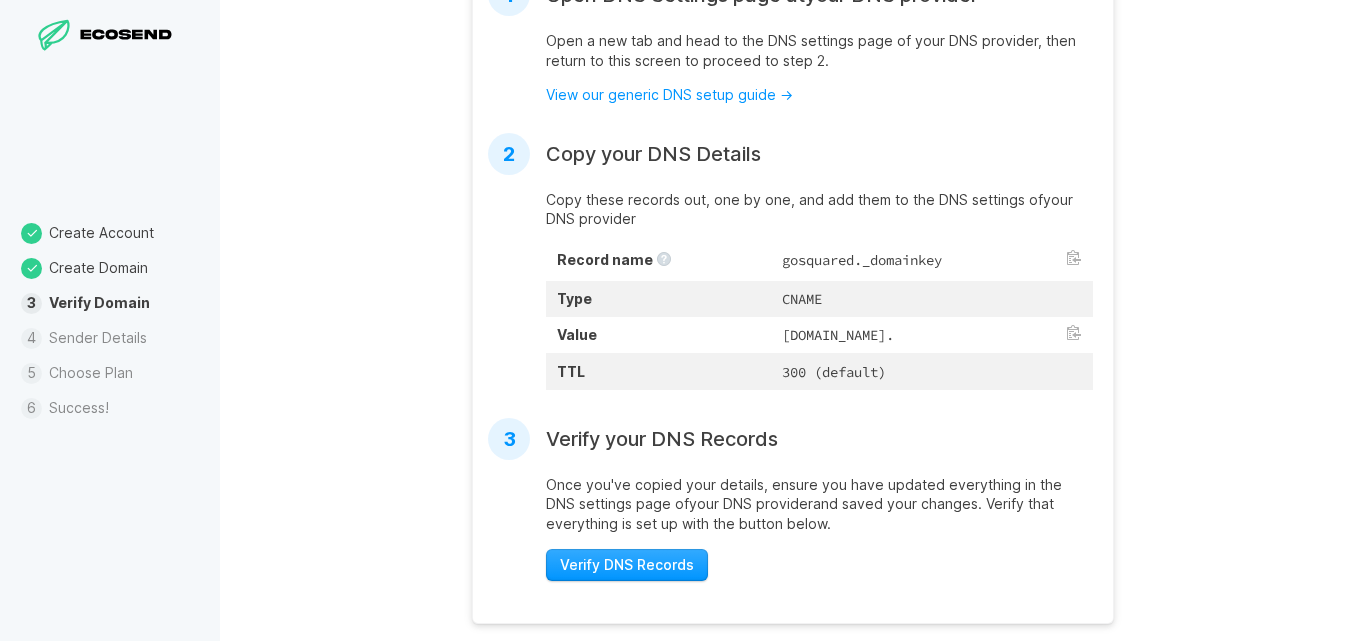 click on "gosquared._domainkey" at bounding box center (932, 261) 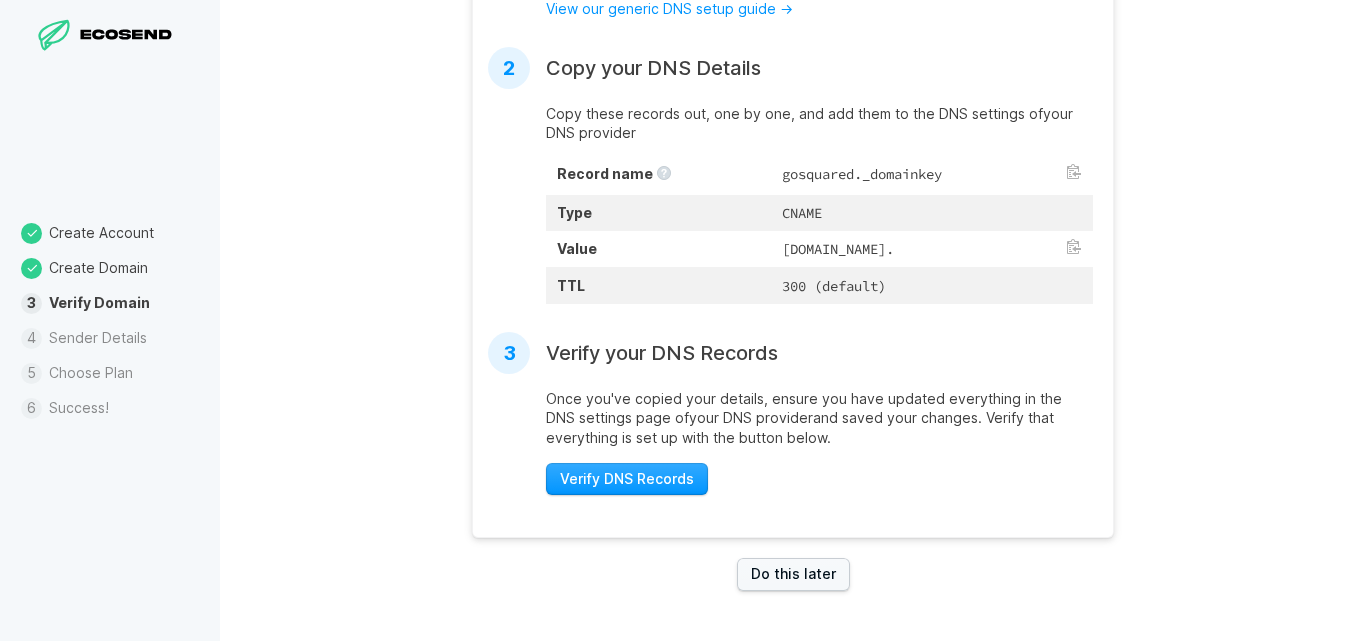 click on "Once you've copied your details, ensure you have updated everything in the DNS settings page of  your DNS provider  and saved your changes.   Verify that everything is set up with the button below." at bounding box center [819, 418] 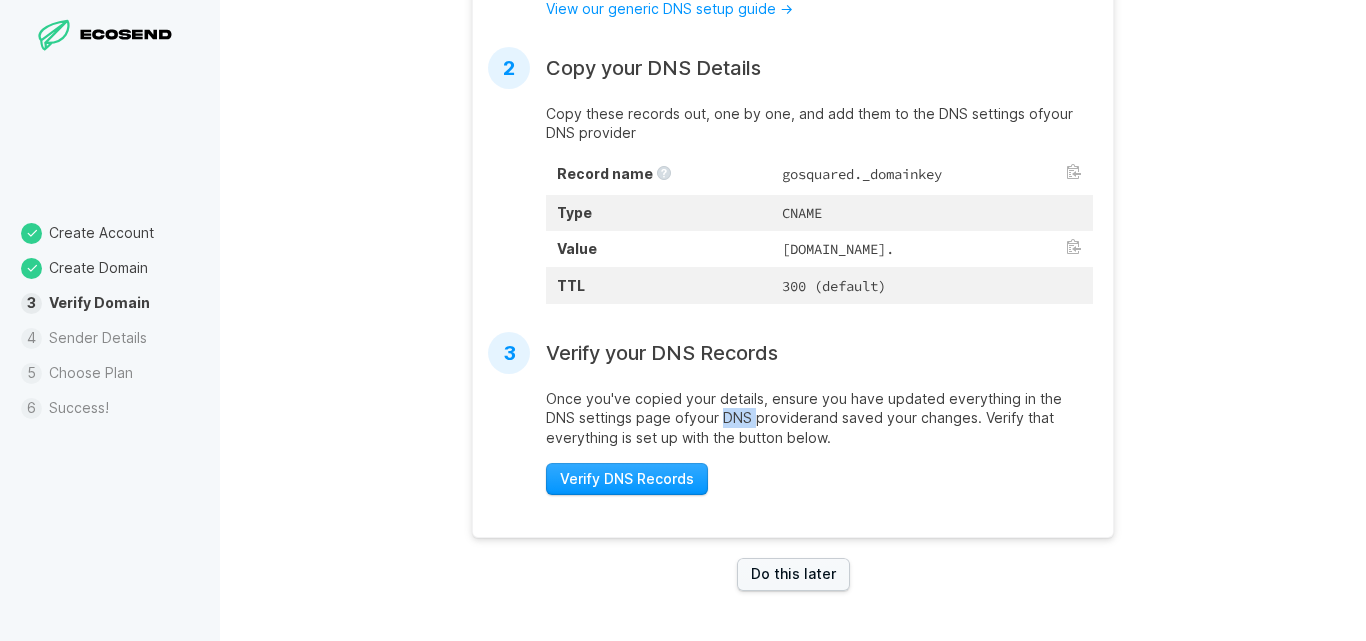 click on "Once you've copied your details, ensure you have updated everything in the DNS settings page of  your DNS provider  and saved your changes.   Verify that everything is set up with the button below." at bounding box center [819, 418] 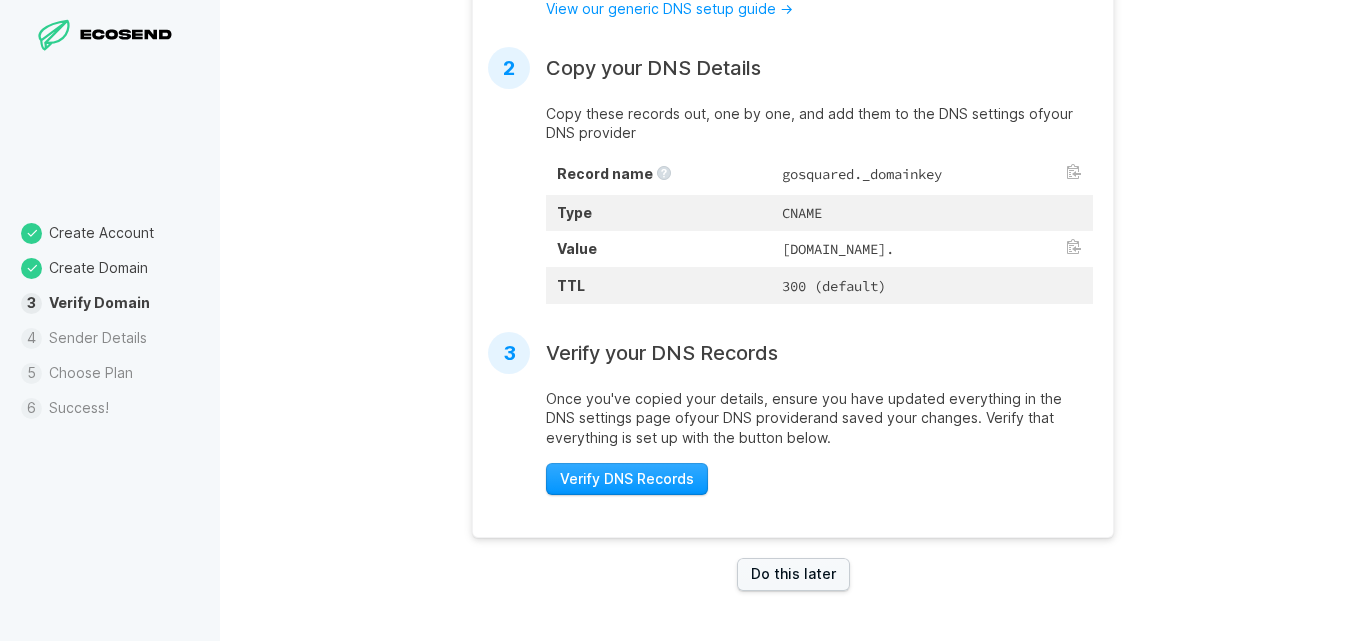click on "Once you've copied your details, ensure you have updated everything in the DNS settings page of  your DNS provider  and saved your changes.   Verify that everything is set up with the button below." at bounding box center (819, 418) 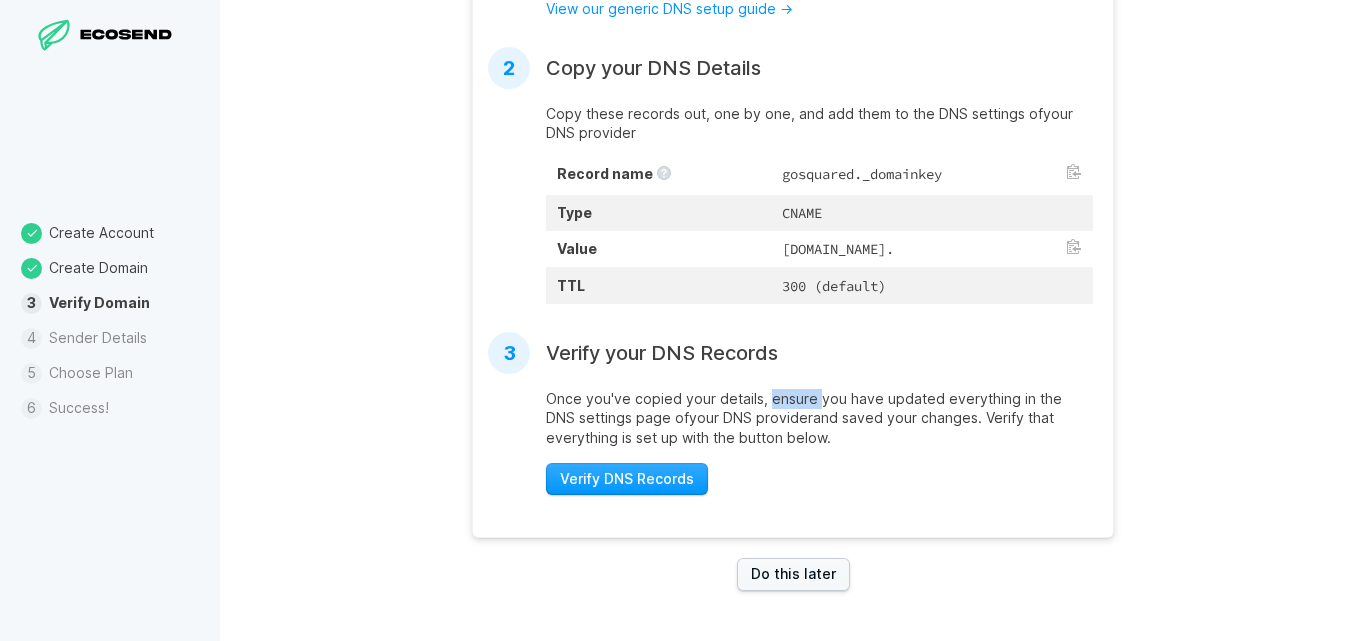 click on "Once you've copied your details, ensure you have updated everything in the DNS settings page of  your DNS provider  and saved your changes.   Verify that everything is set up with the button below." at bounding box center [819, 418] 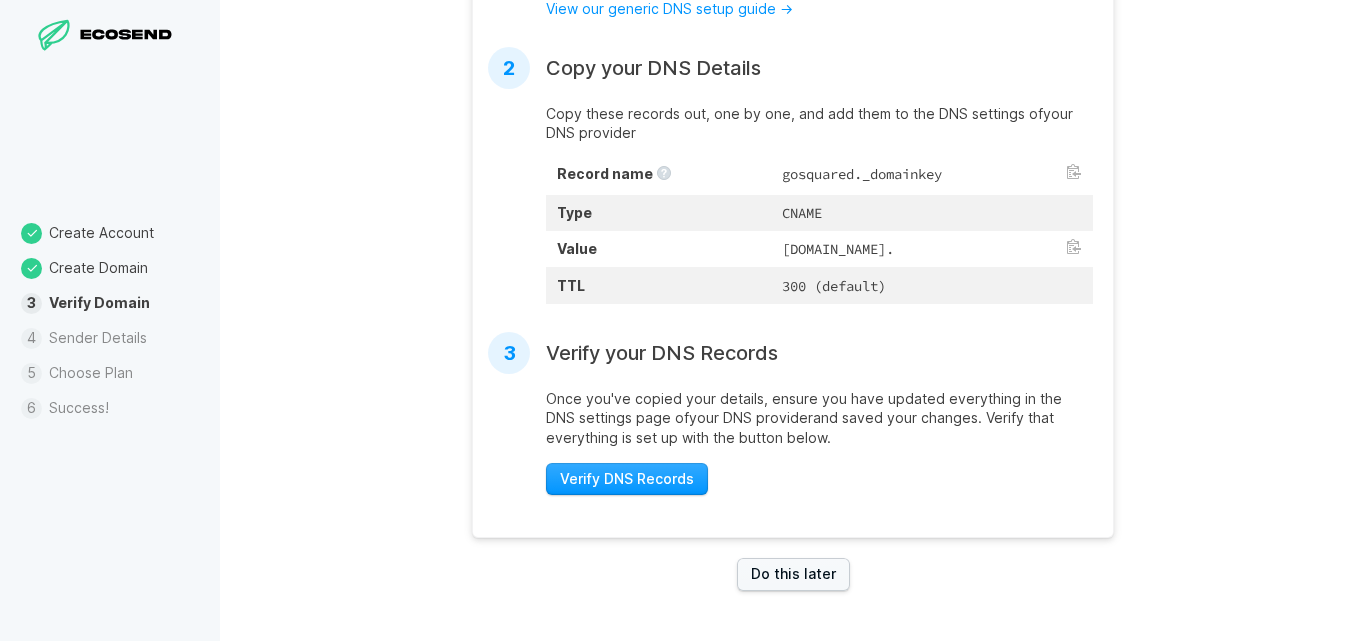 click on "Once you've copied your details, ensure you have updated everything in the DNS settings page of  your DNS provider  and saved your changes.   Verify that everything is set up with the button below." at bounding box center [819, 418] 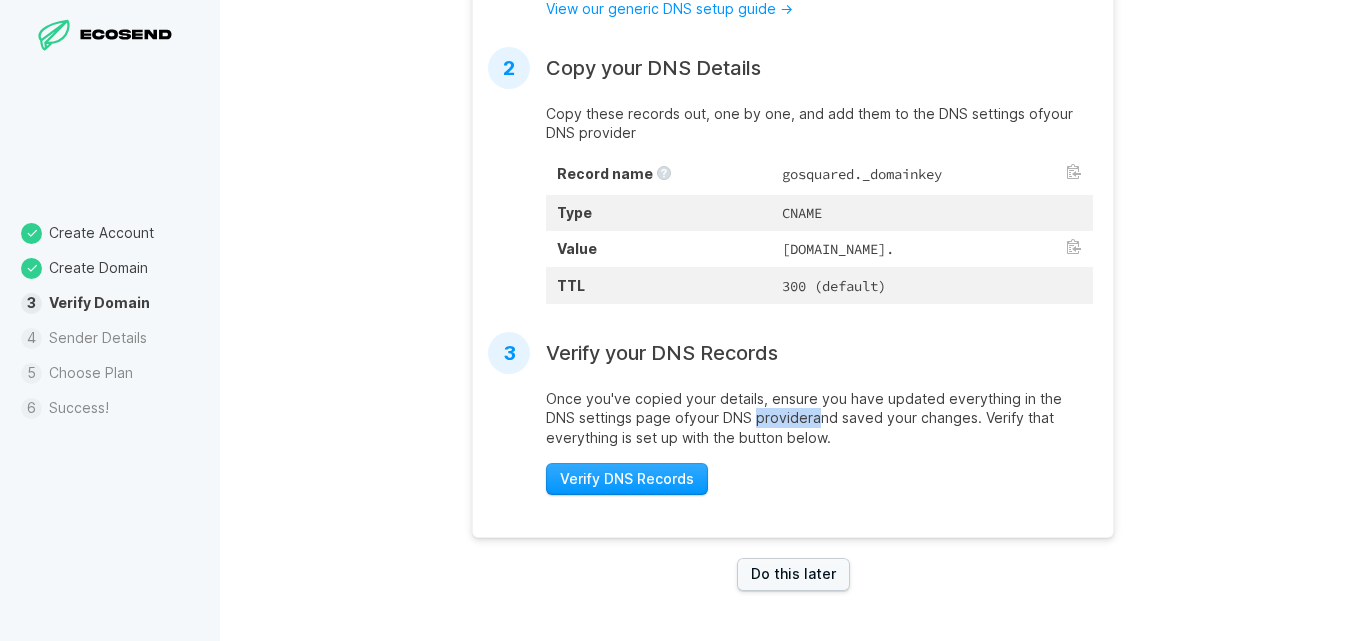 click on "Once you've copied your details, ensure you have updated everything in the DNS settings page of  your DNS provider  and saved your changes.   Verify that everything is set up with the button below." at bounding box center [819, 418] 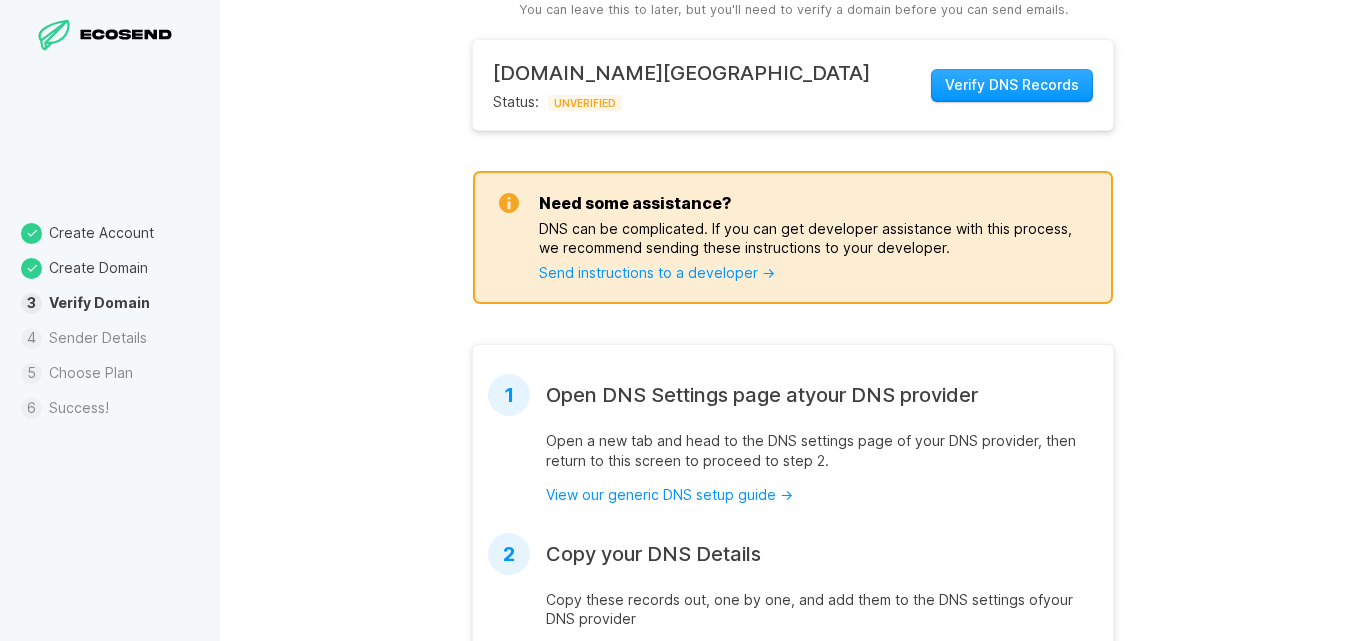 scroll, scrollTop: 0, scrollLeft: 0, axis: both 